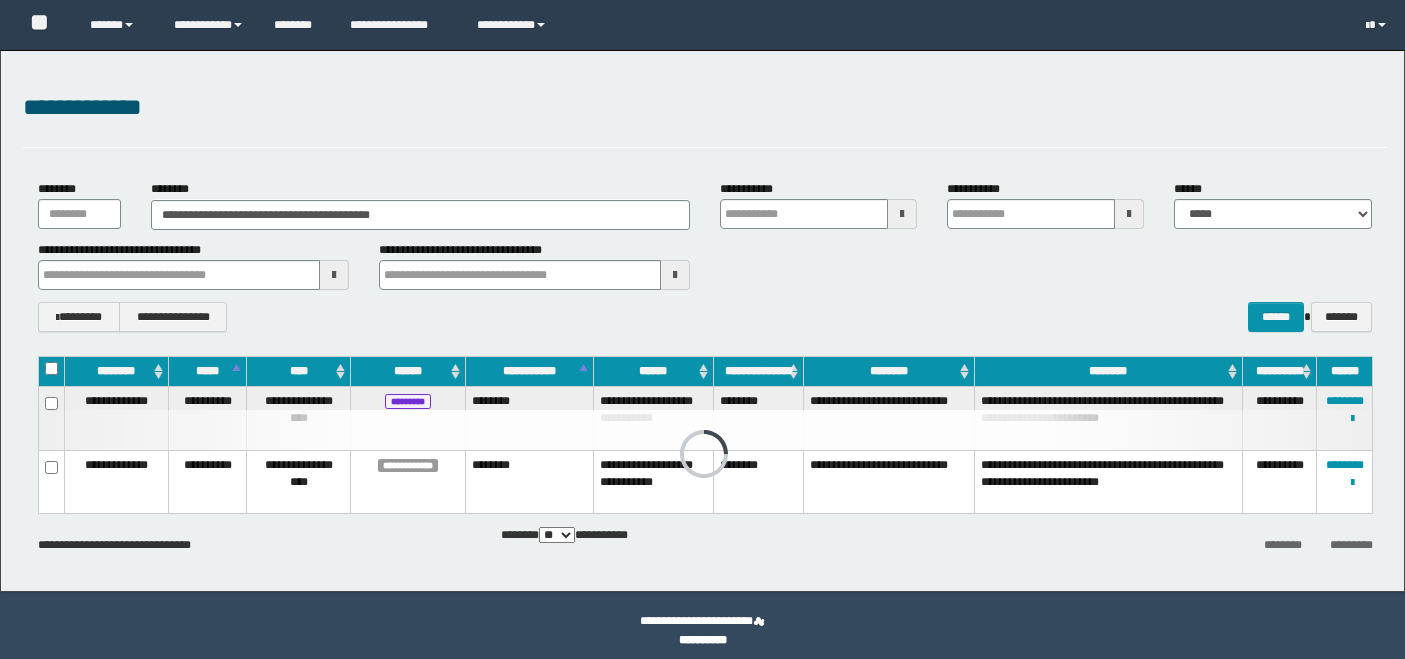 scroll, scrollTop: 0, scrollLeft: 0, axis: both 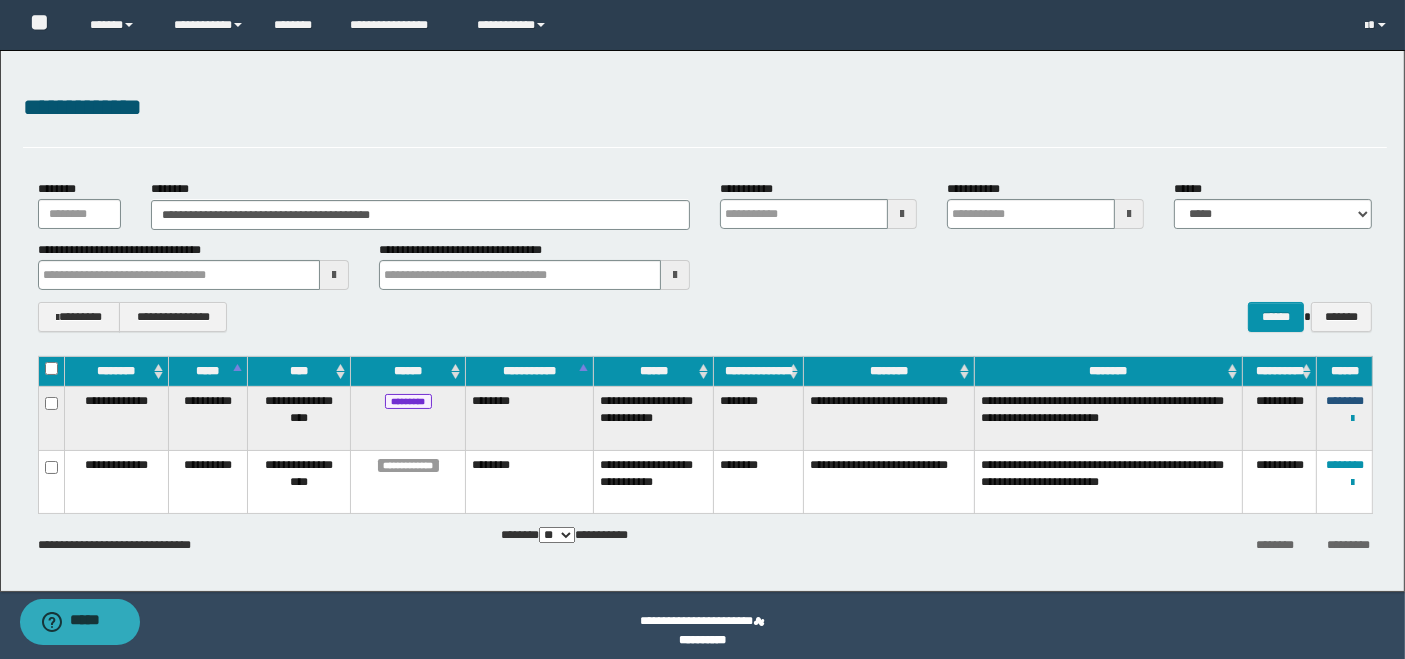click on "********" at bounding box center (1345, 401) 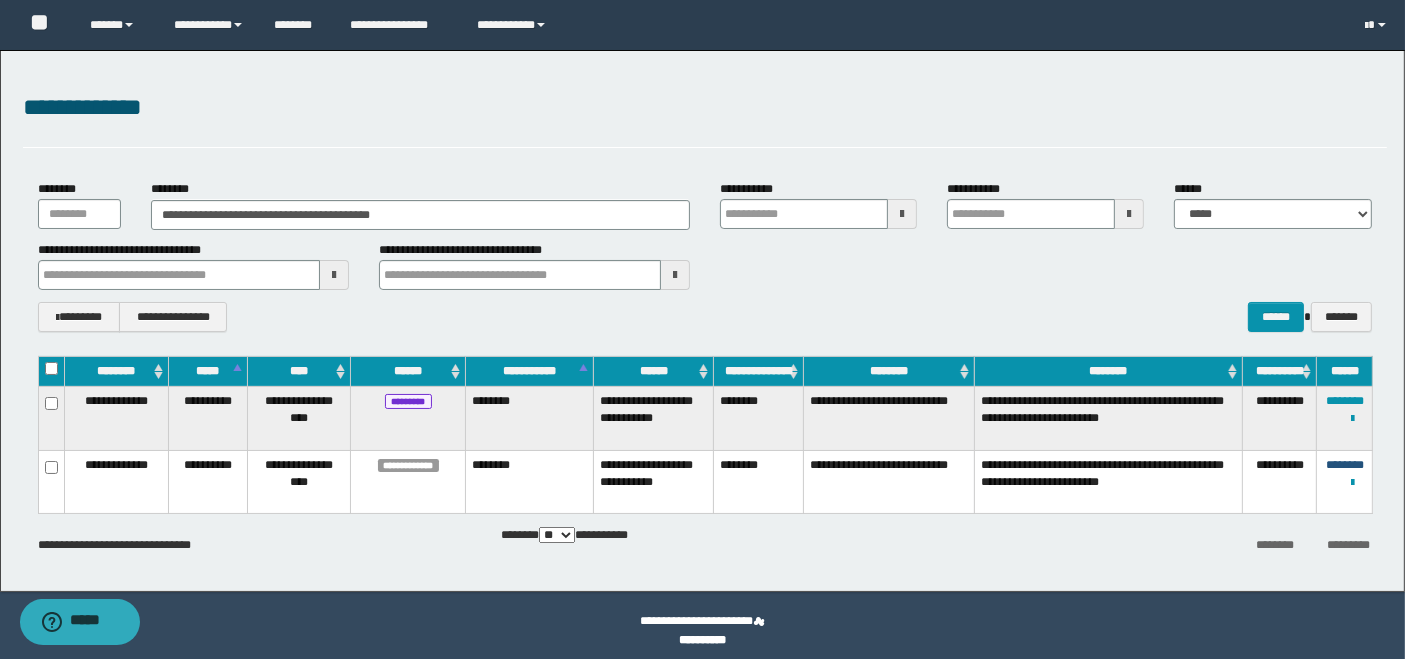 click on "********" at bounding box center [1345, 465] 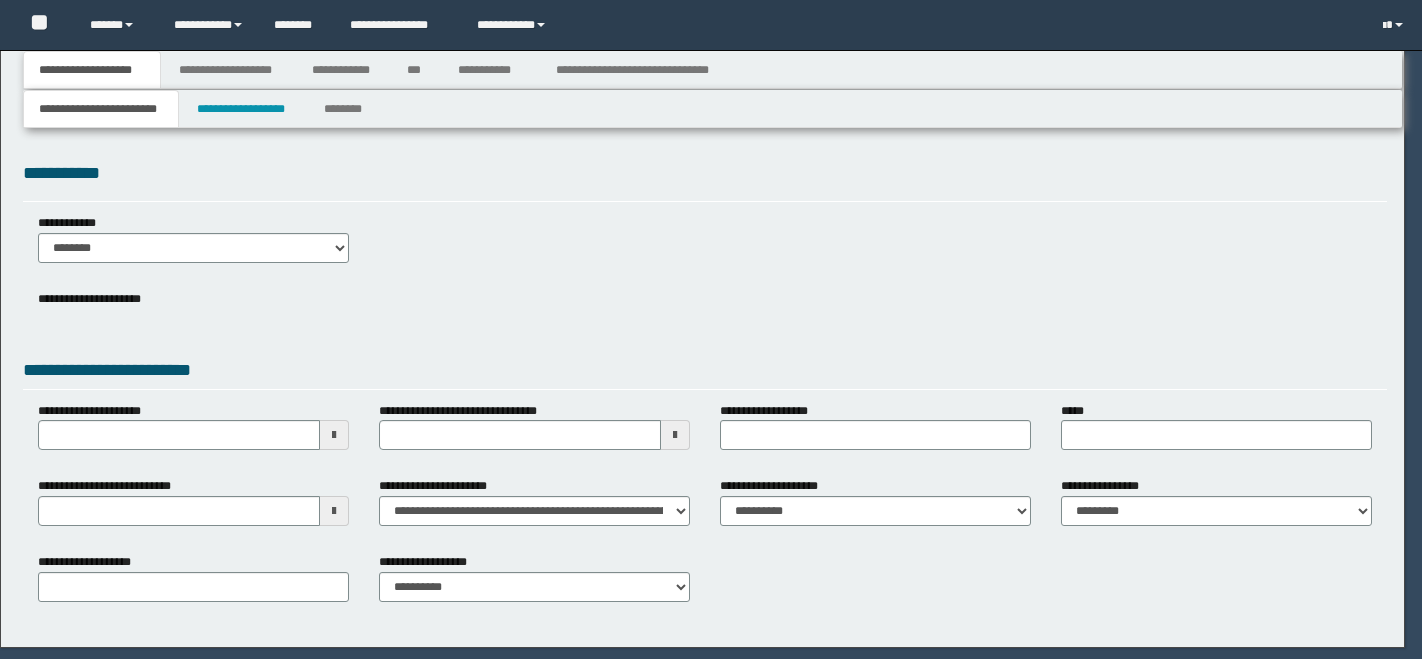 scroll, scrollTop: 0, scrollLeft: 0, axis: both 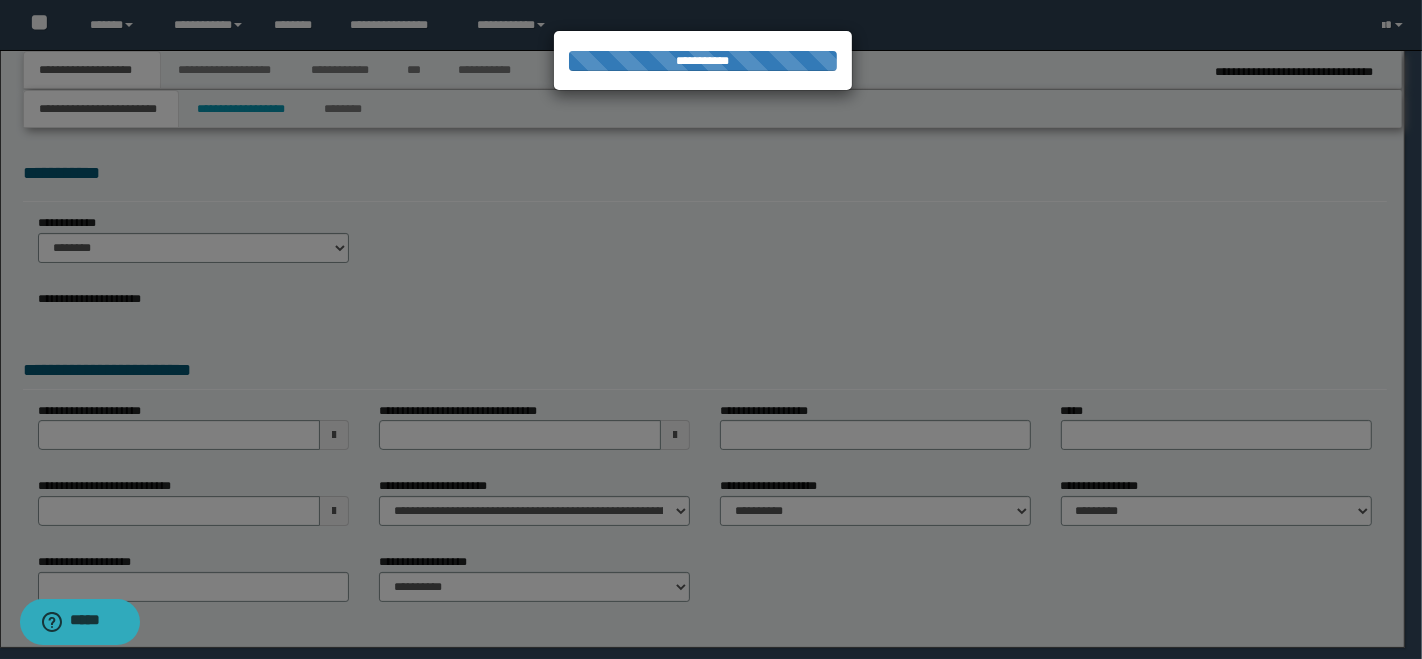 select on "**" 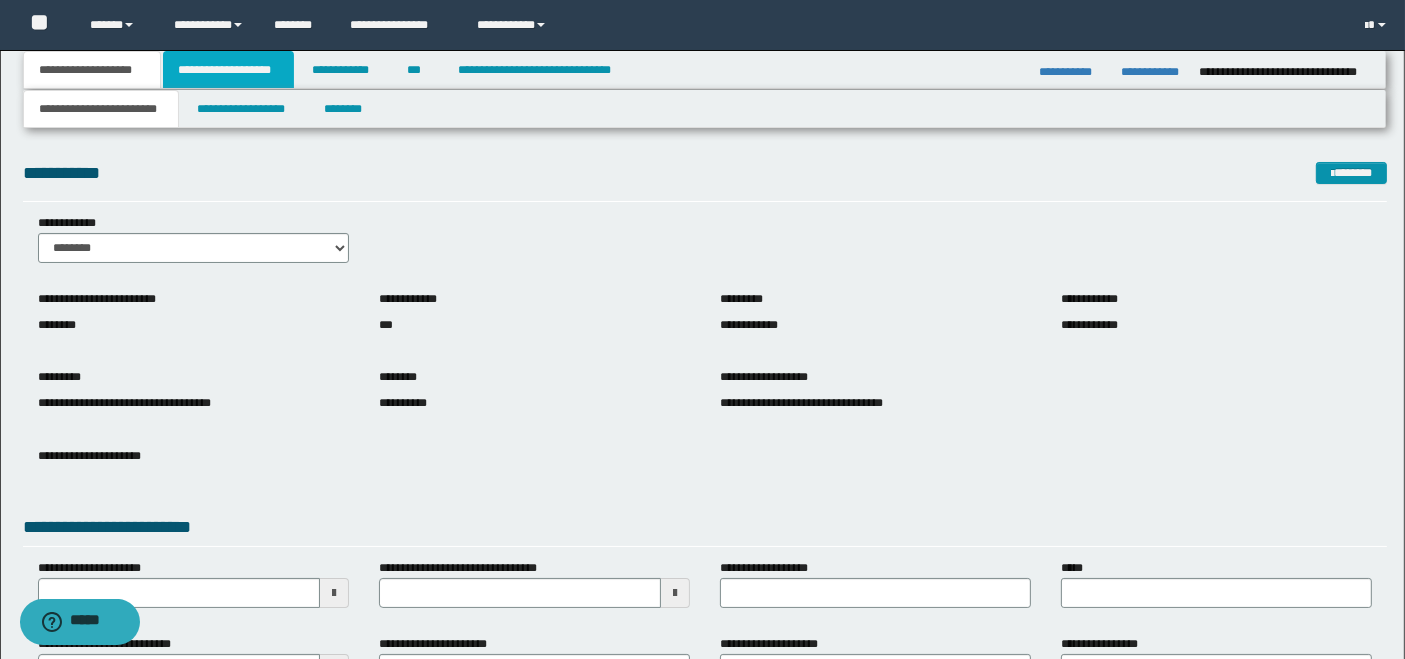 click on "**********" at bounding box center [228, 70] 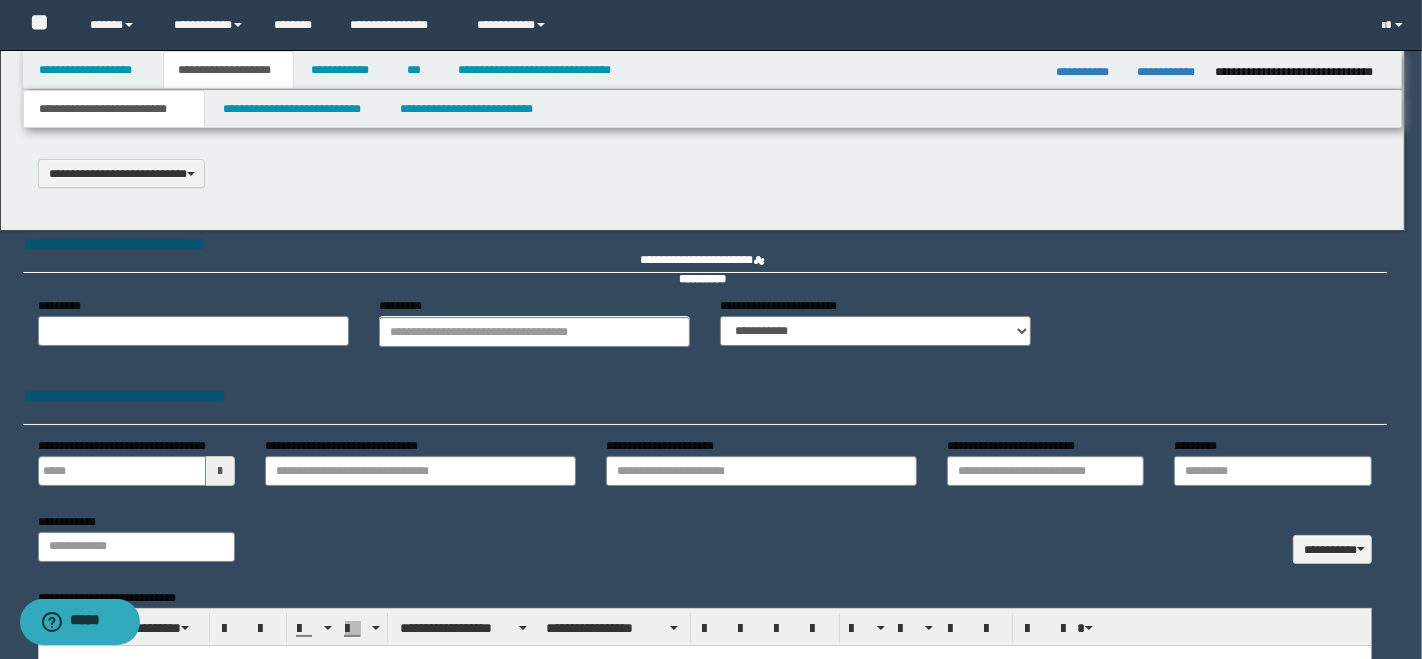 scroll, scrollTop: 0, scrollLeft: 0, axis: both 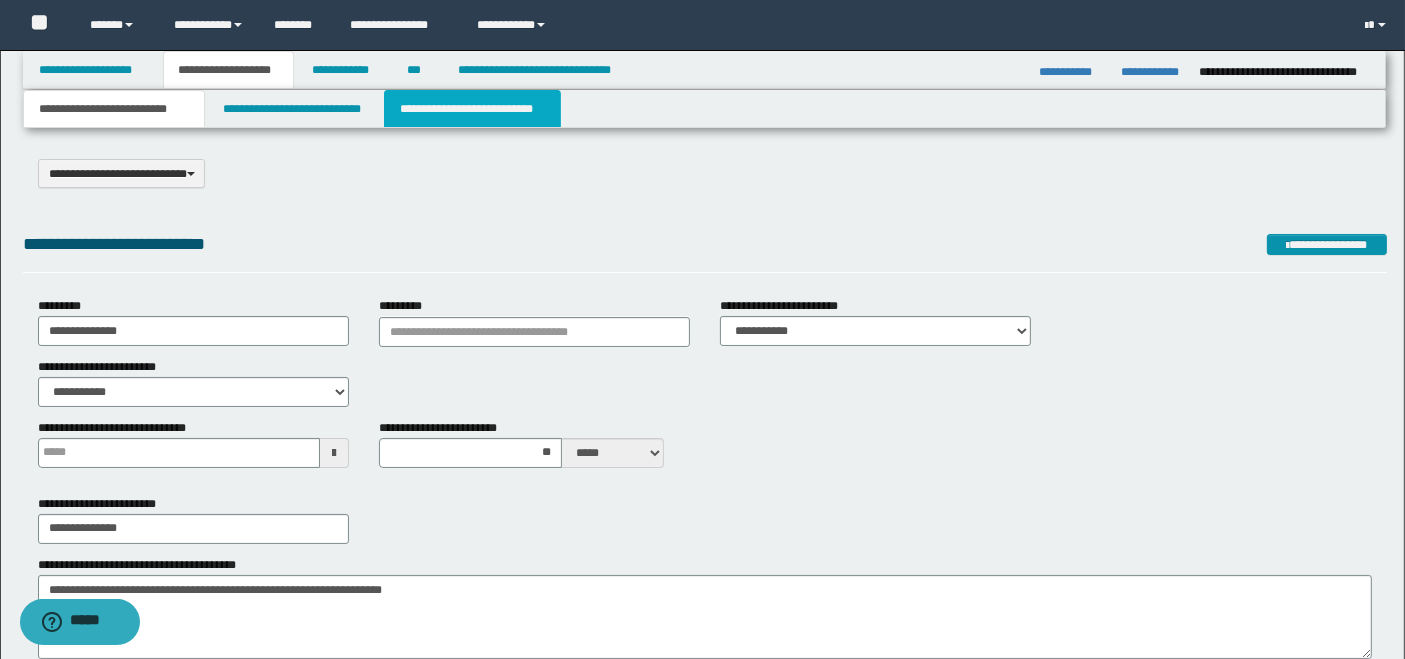 click on "**********" at bounding box center [472, 109] 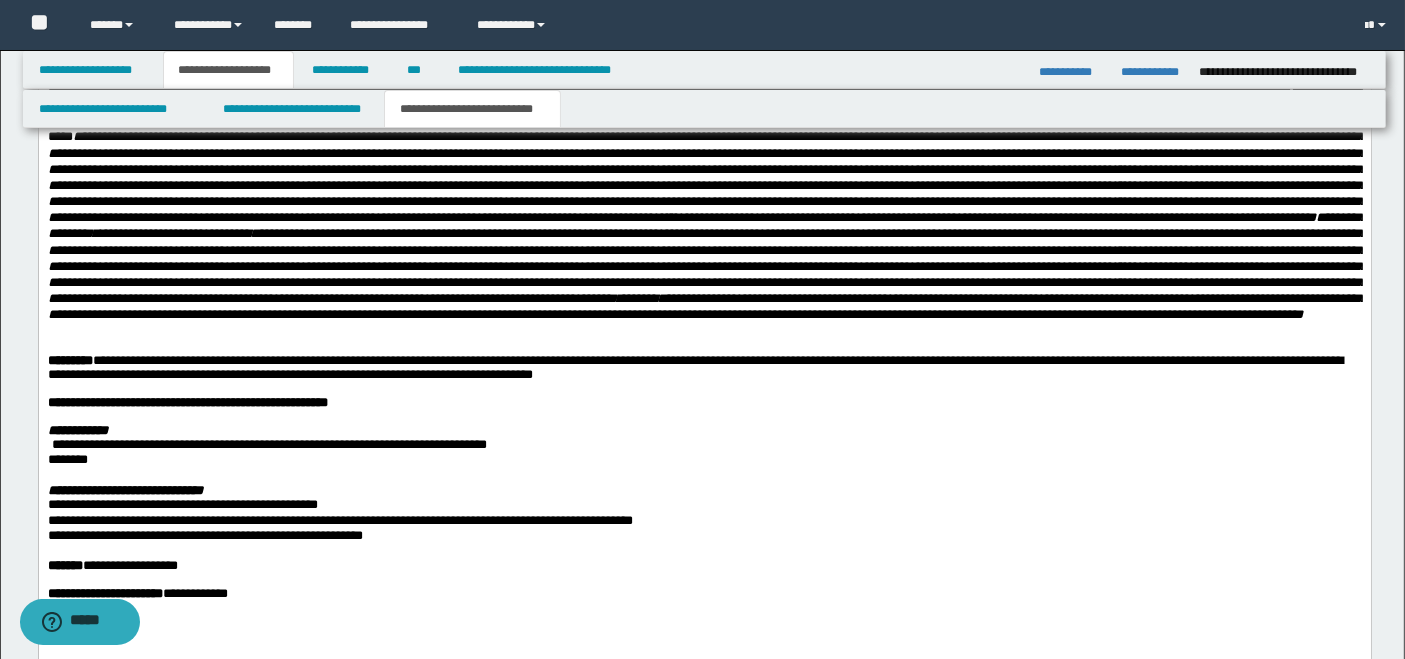 scroll, scrollTop: 3333, scrollLeft: 0, axis: vertical 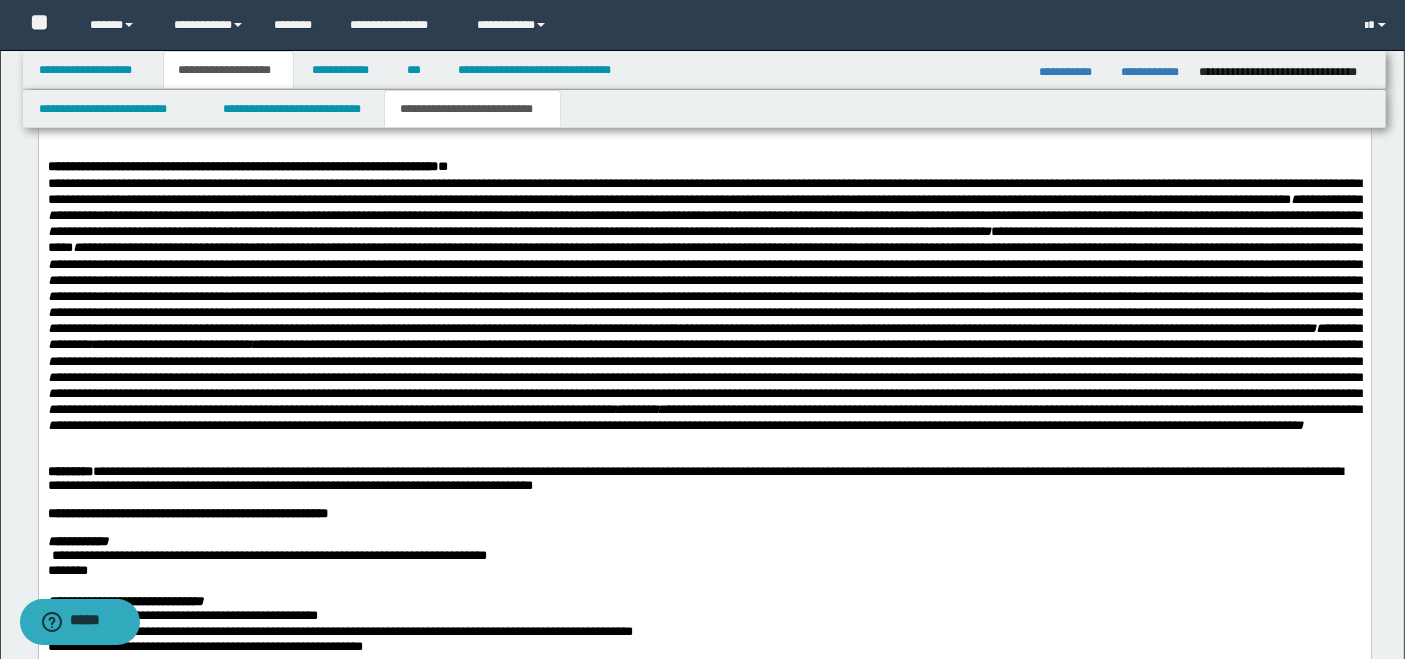 click on "**********" at bounding box center [706, 192] 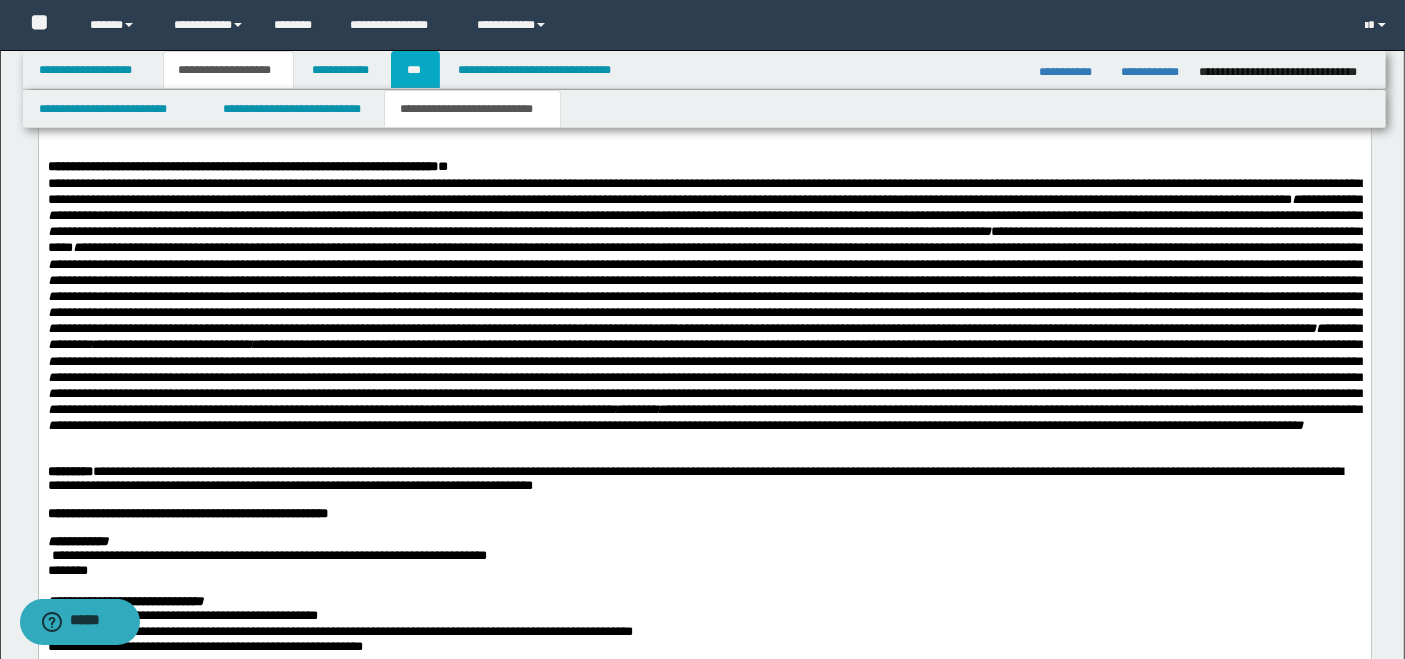click on "***" at bounding box center [415, 70] 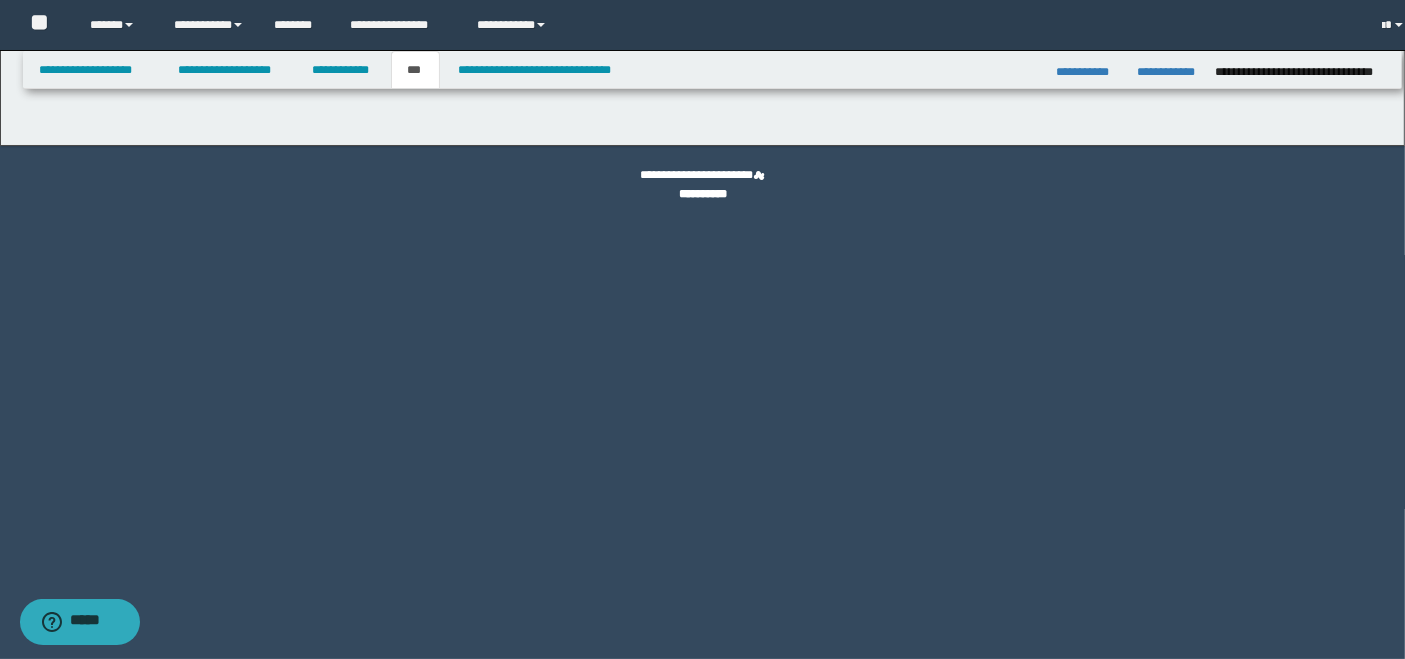scroll, scrollTop: 0, scrollLeft: 0, axis: both 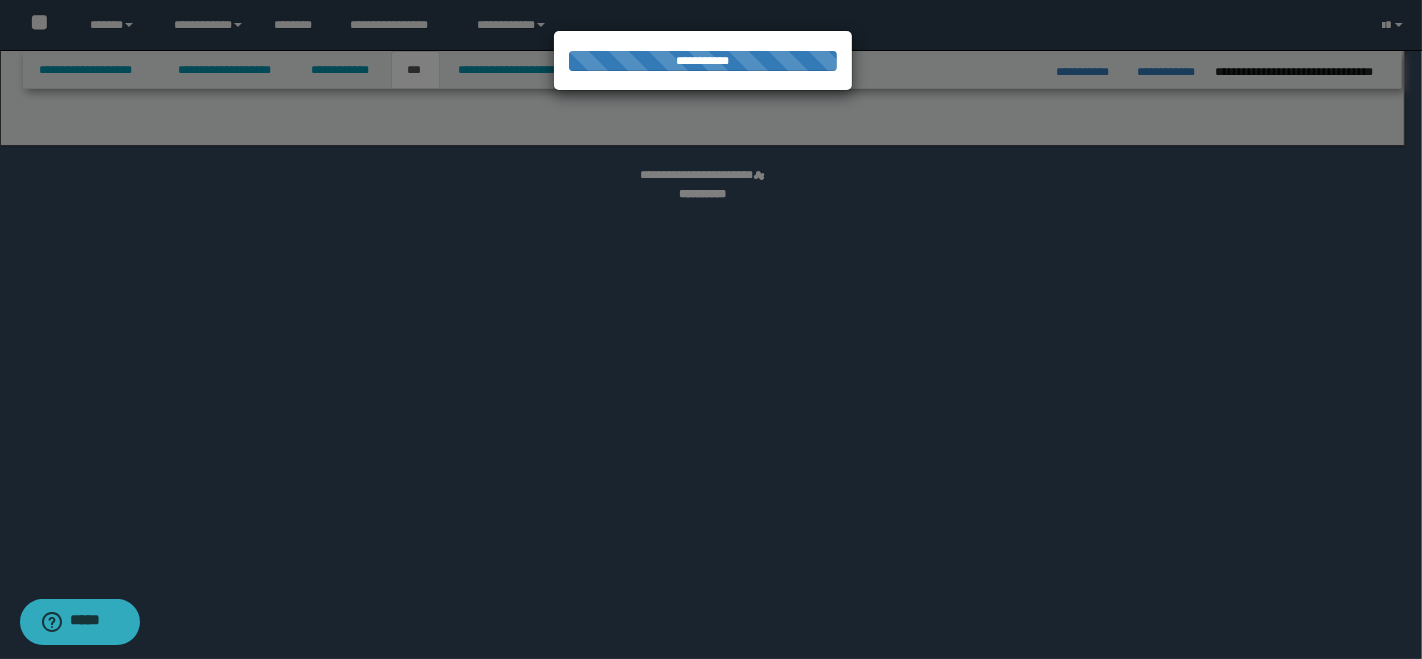 select on "**" 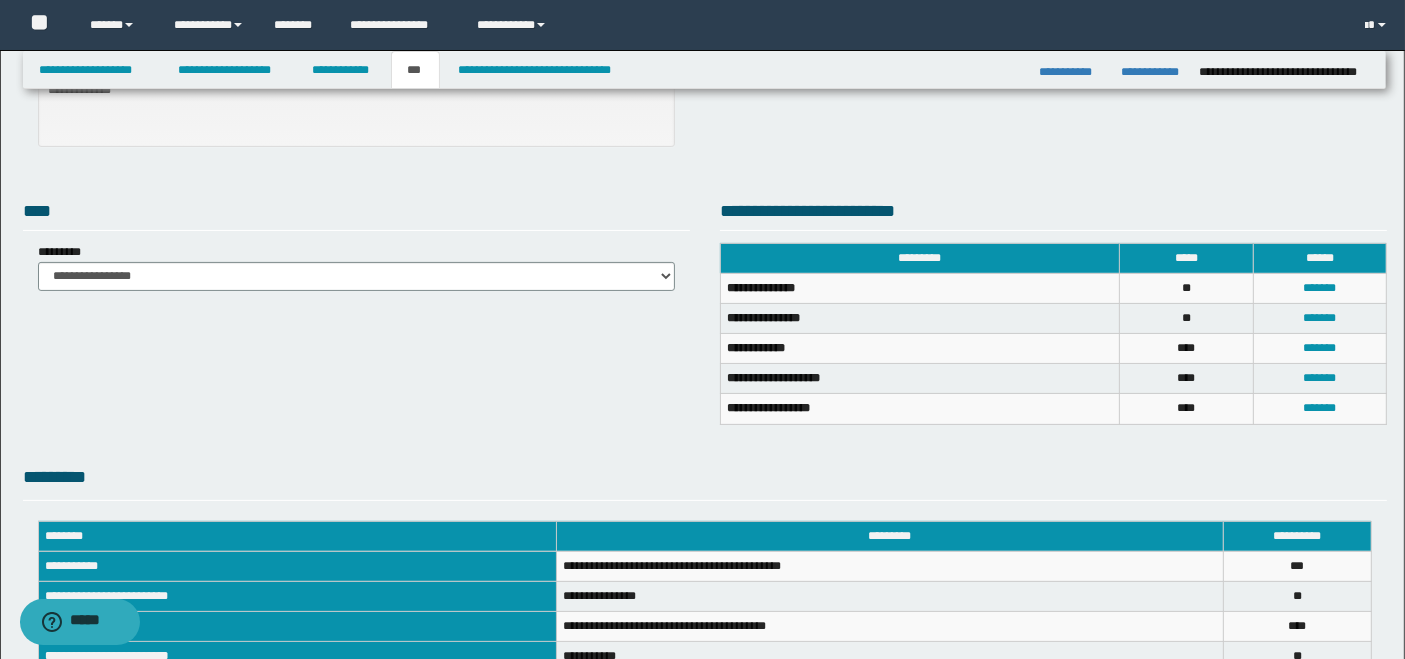 scroll, scrollTop: 444, scrollLeft: 0, axis: vertical 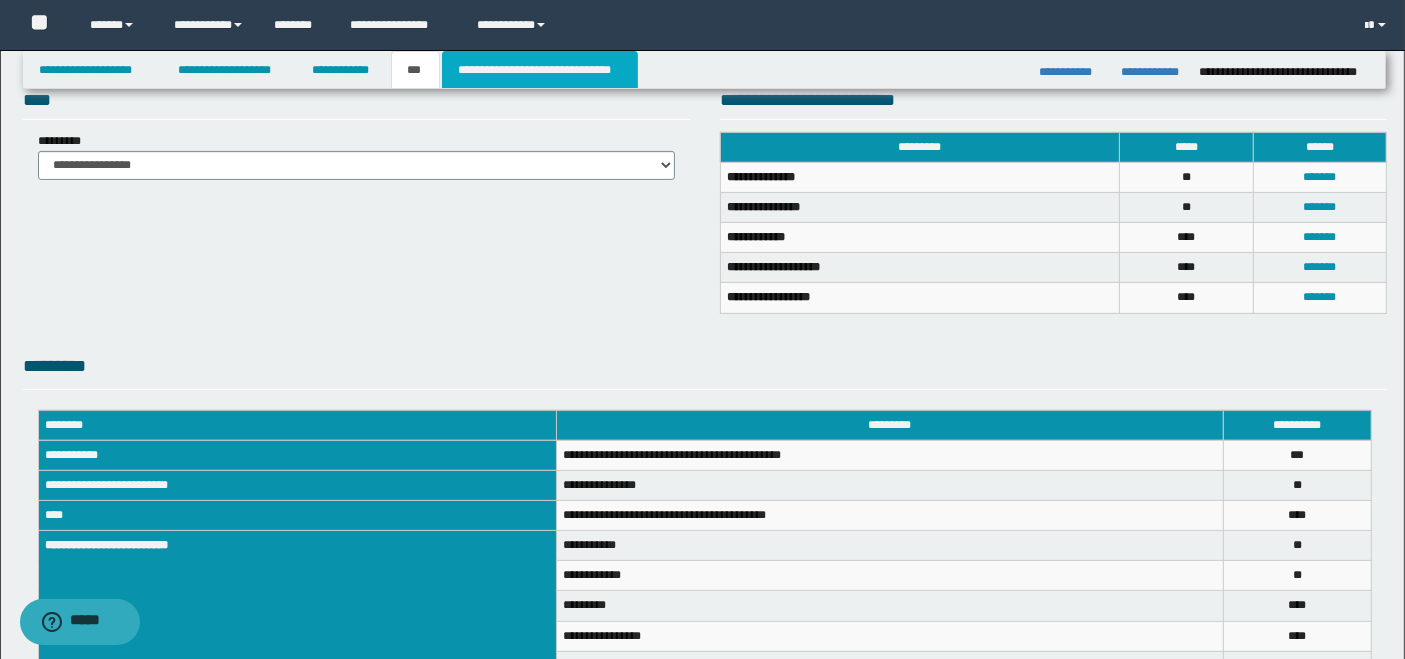 click on "**********" at bounding box center [540, 70] 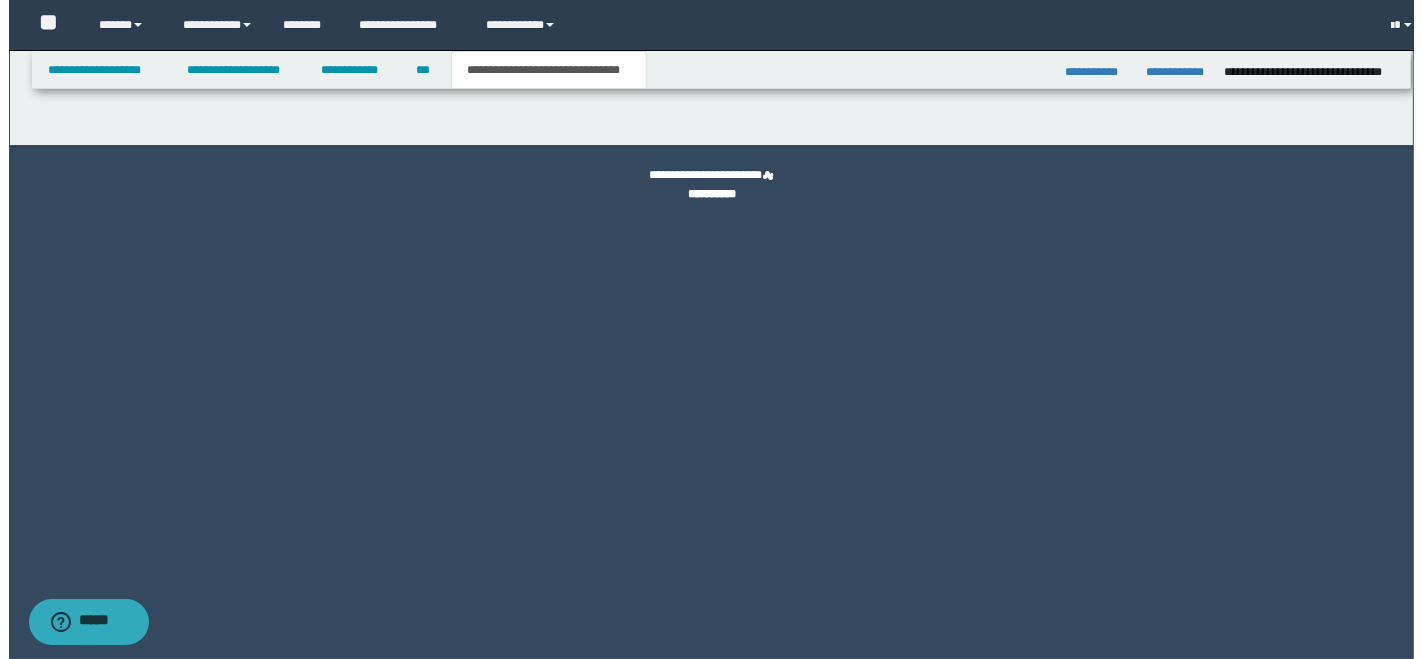 scroll, scrollTop: 0, scrollLeft: 0, axis: both 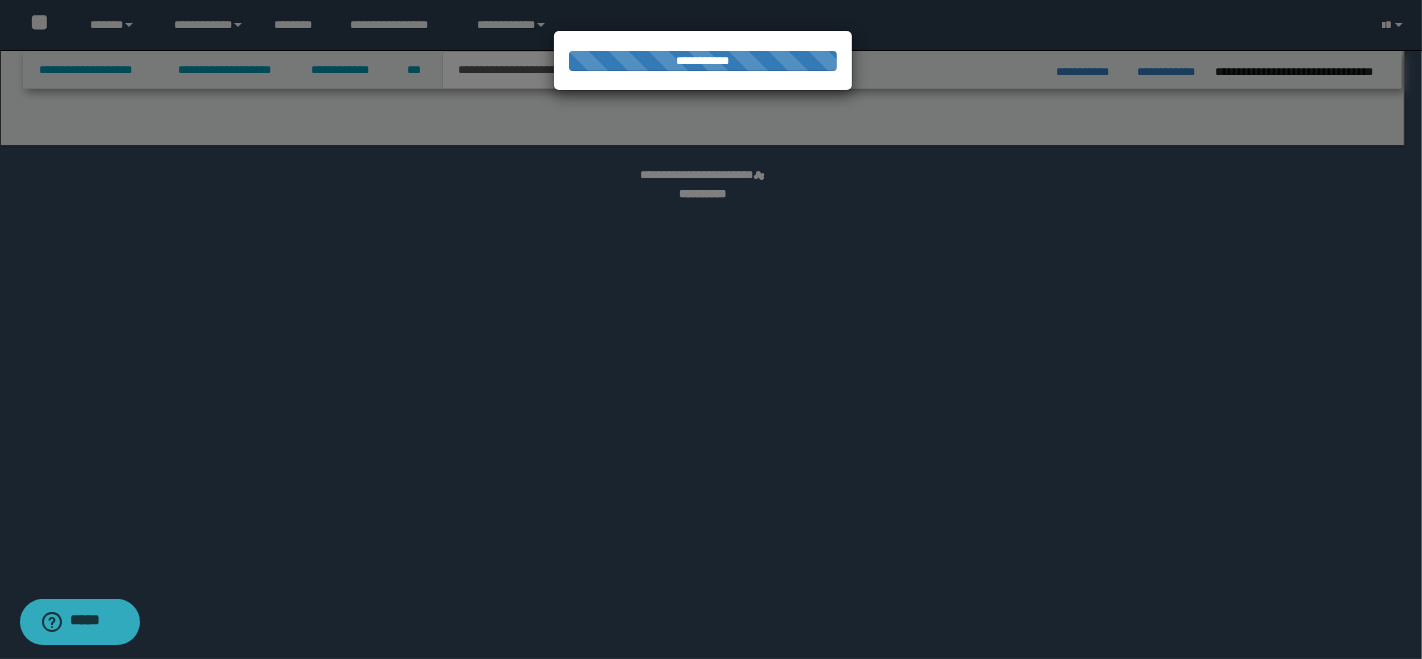 select on "*" 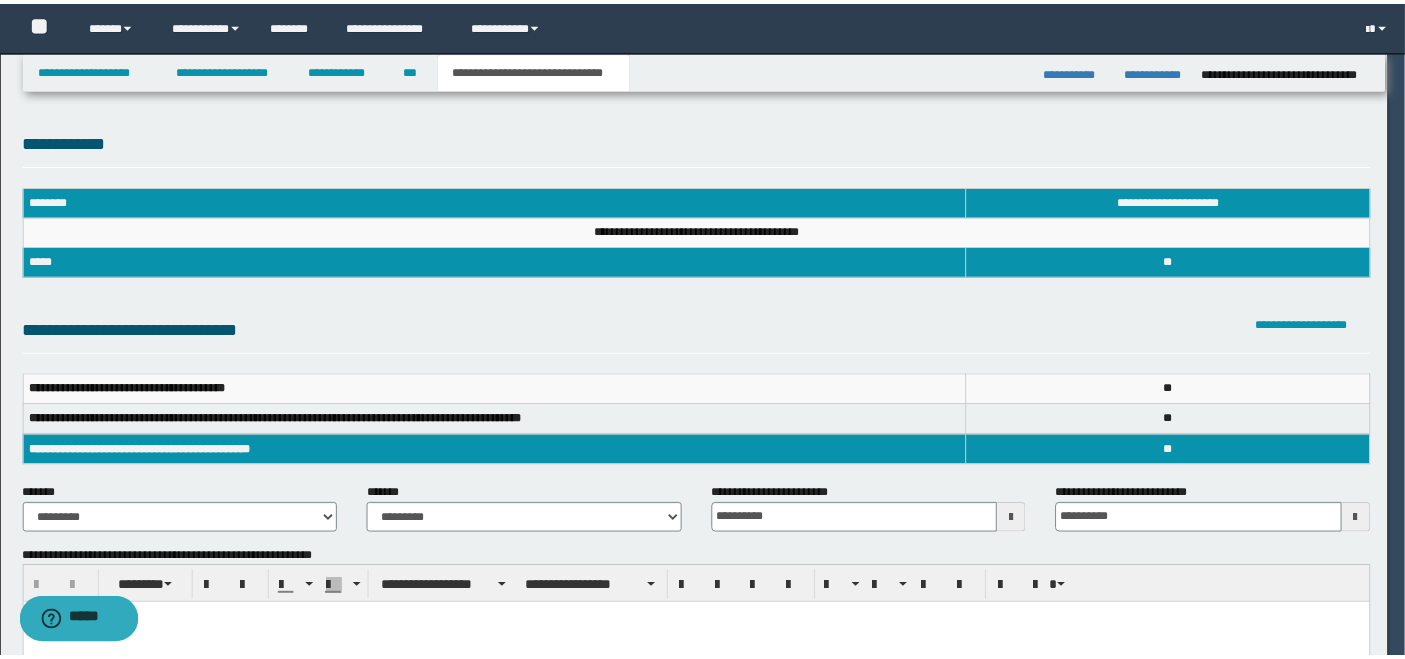 scroll, scrollTop: 0, scrollLeft: 0, axis: both 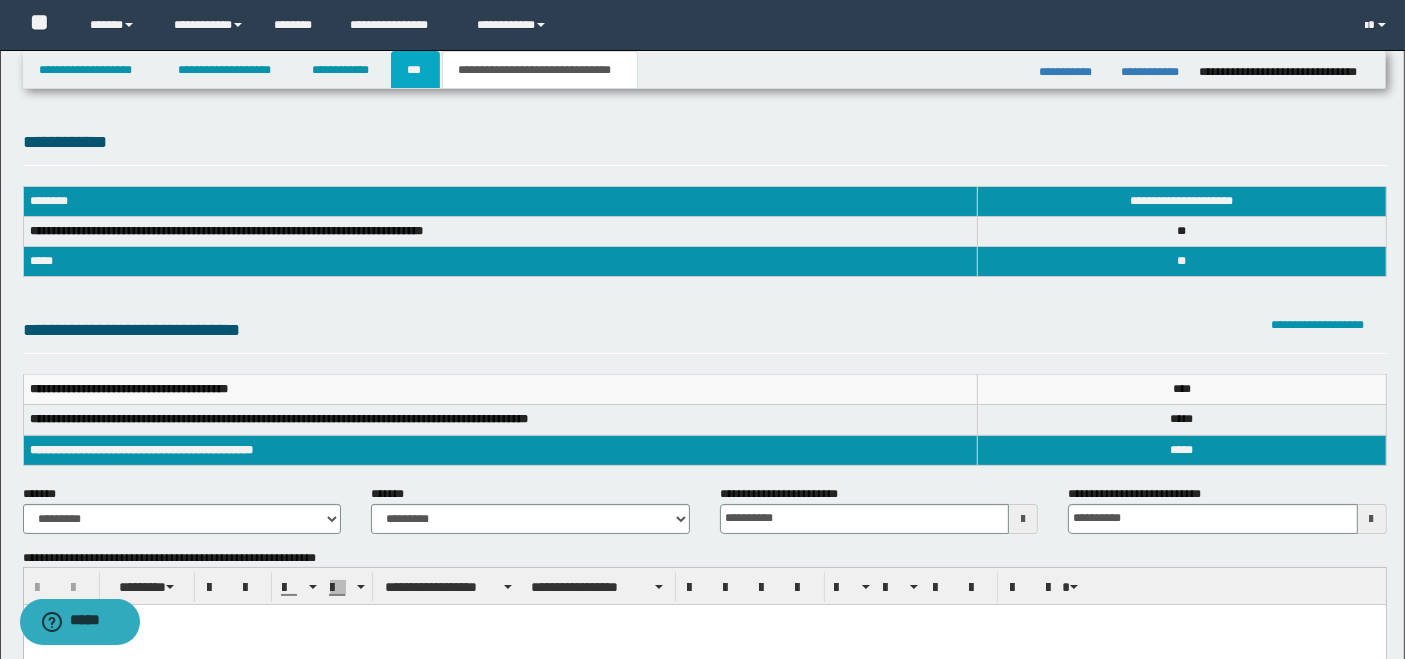 click on "***" at bounding box center [415, 70] 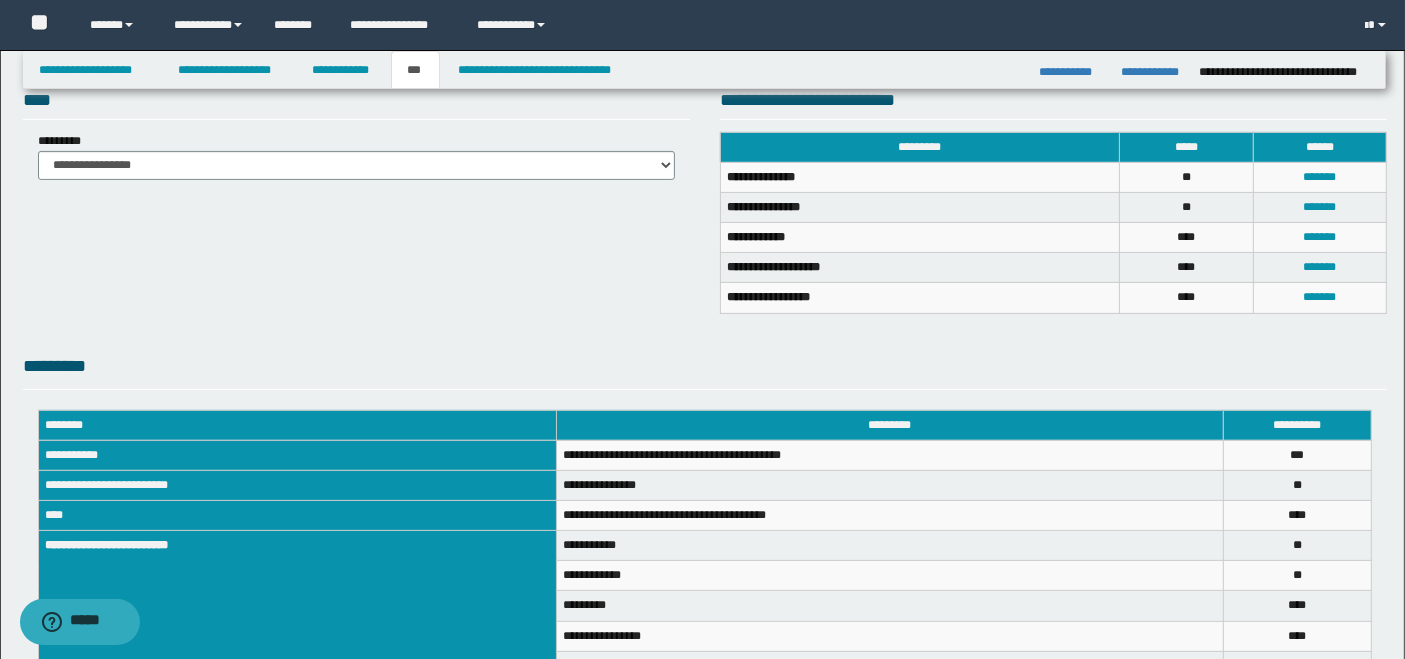 scroll, scrollTop: 555, scrollLeft: 0, axis: vertical 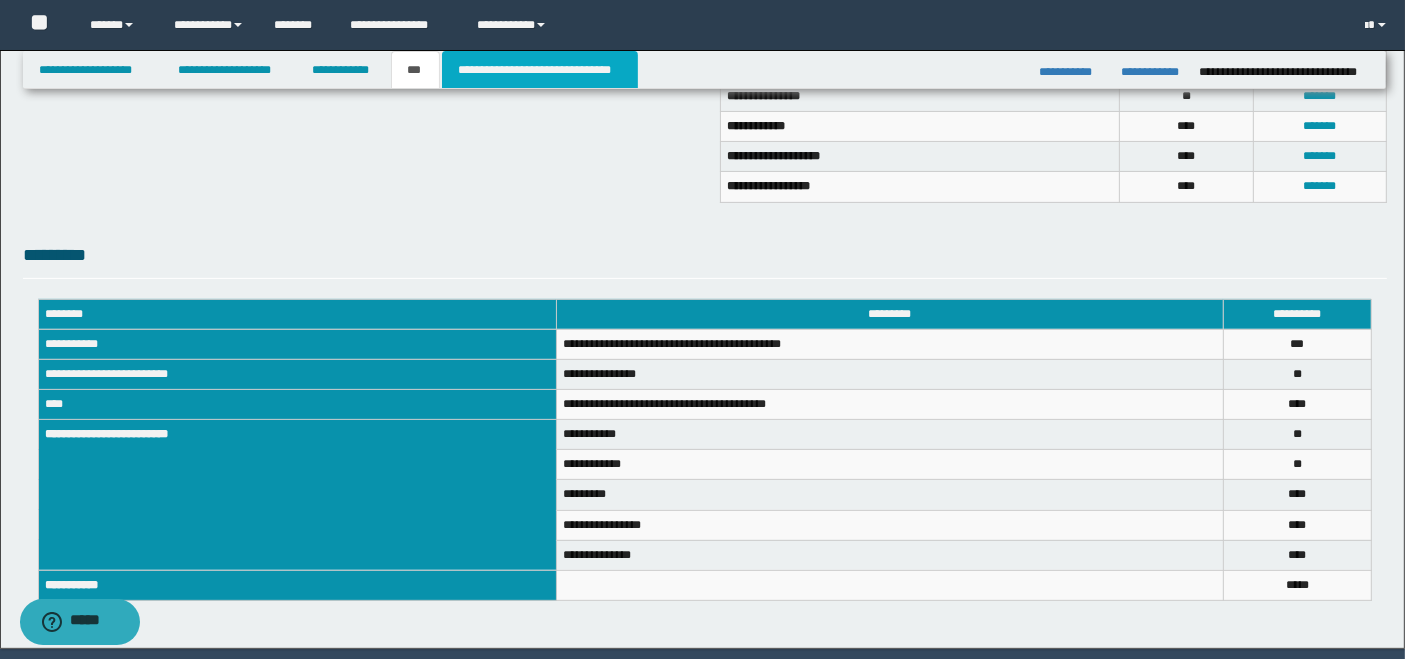 click on "**********" at bounding box center (540, 70) 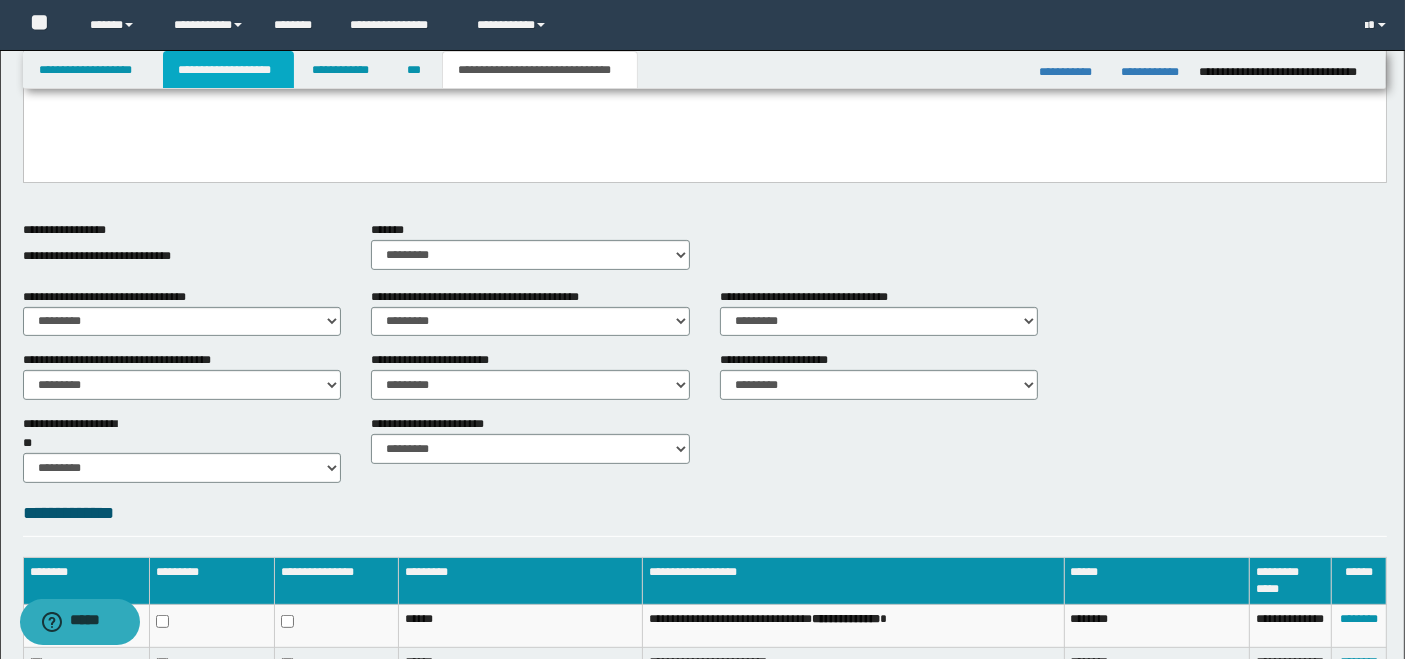 click on "**********" at bounding box center (228, 70) 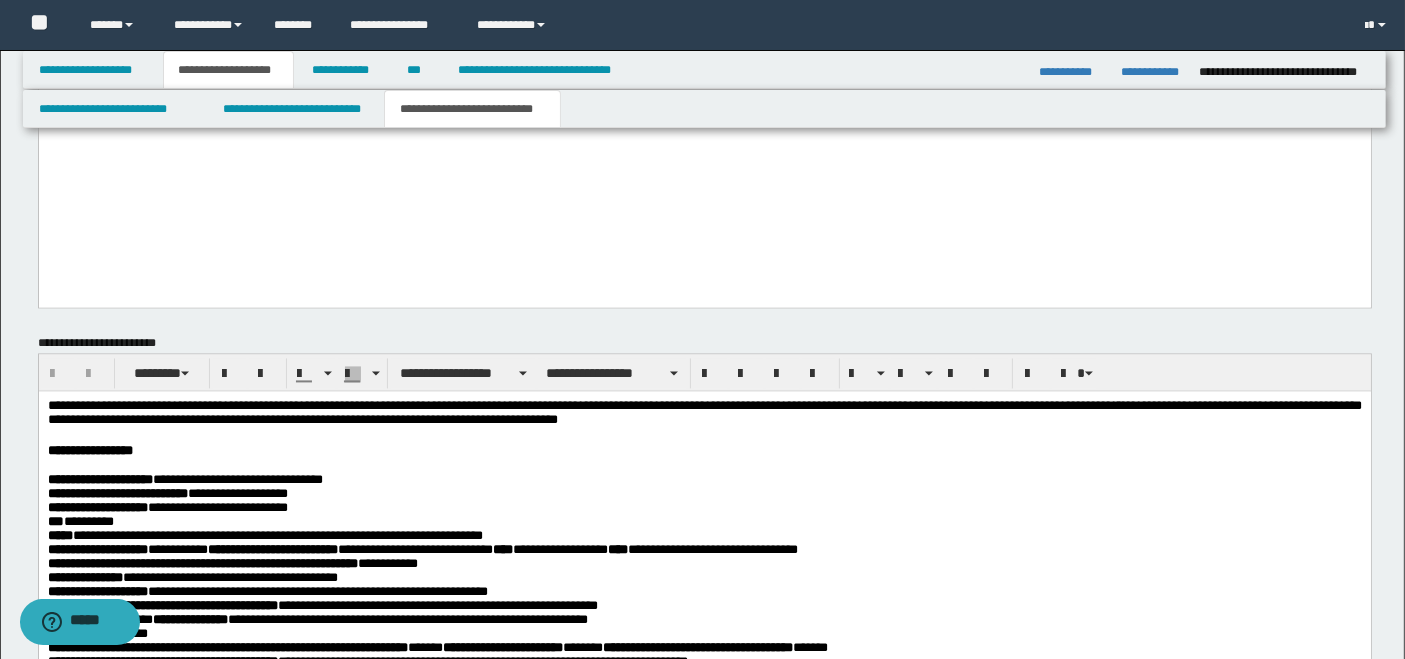 scroll, scrollTop: 3920, scrollLeft: 0, axis: vertical 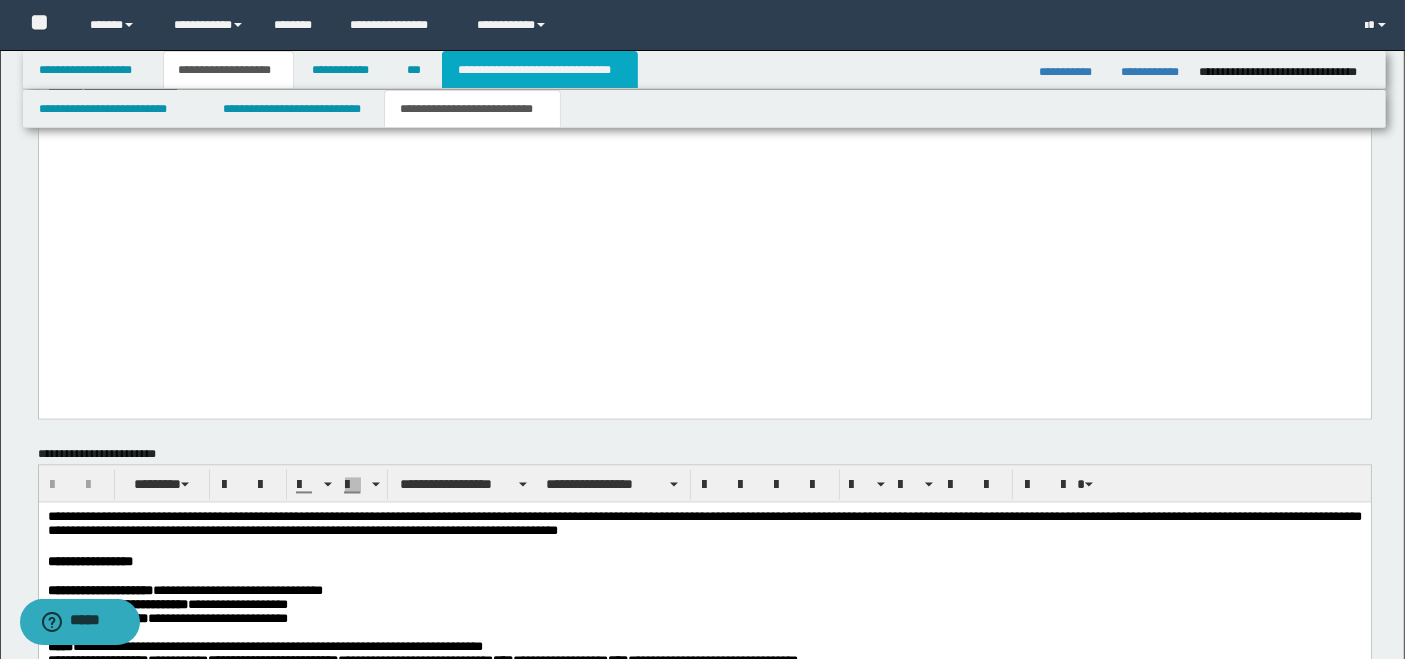 click on "**********" at bounding box center (540, 70) 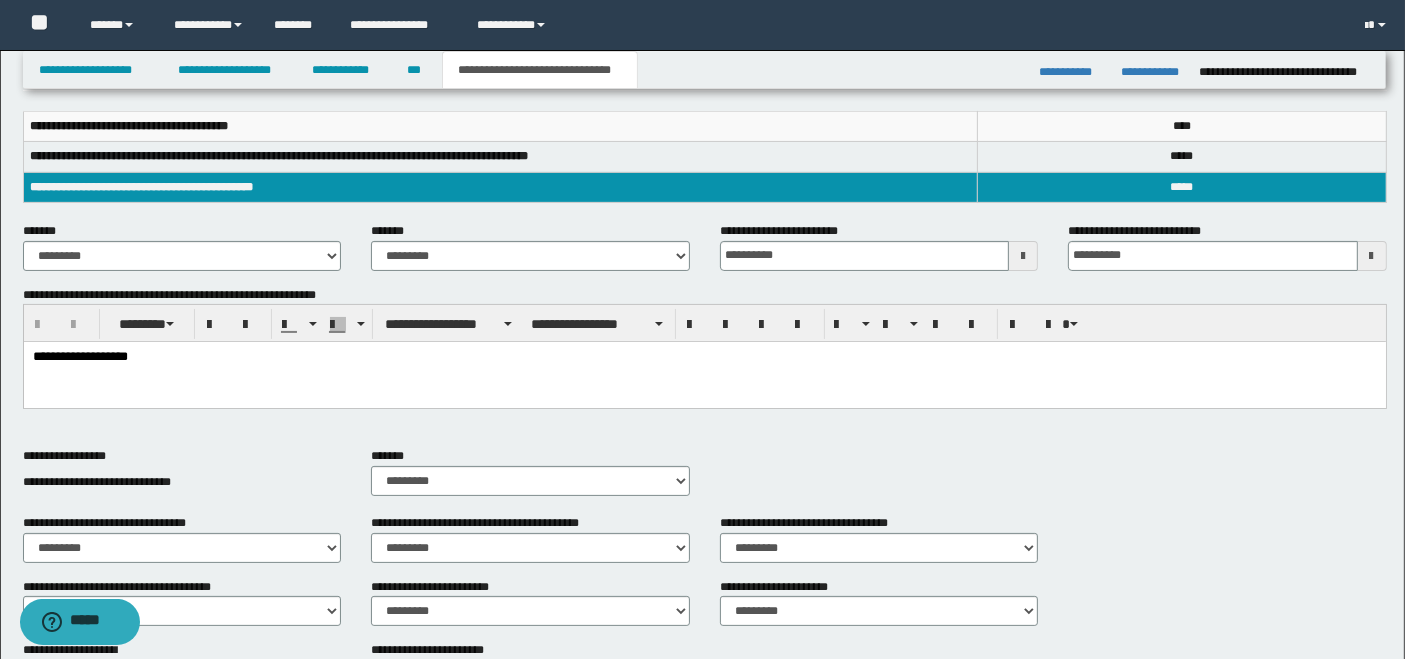 scroll, scrollTop: 152, scrollLeft: 0, axis: vertical 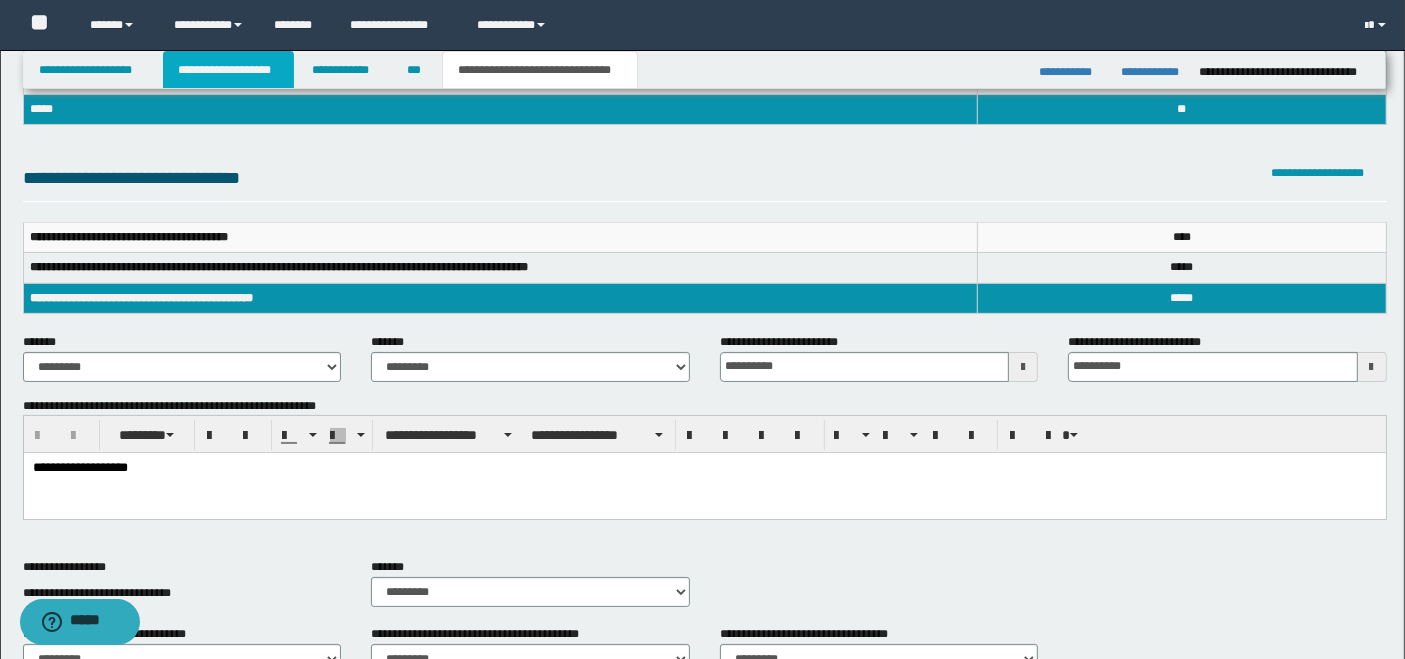 click on "**********" at bounding box center [228, 70] 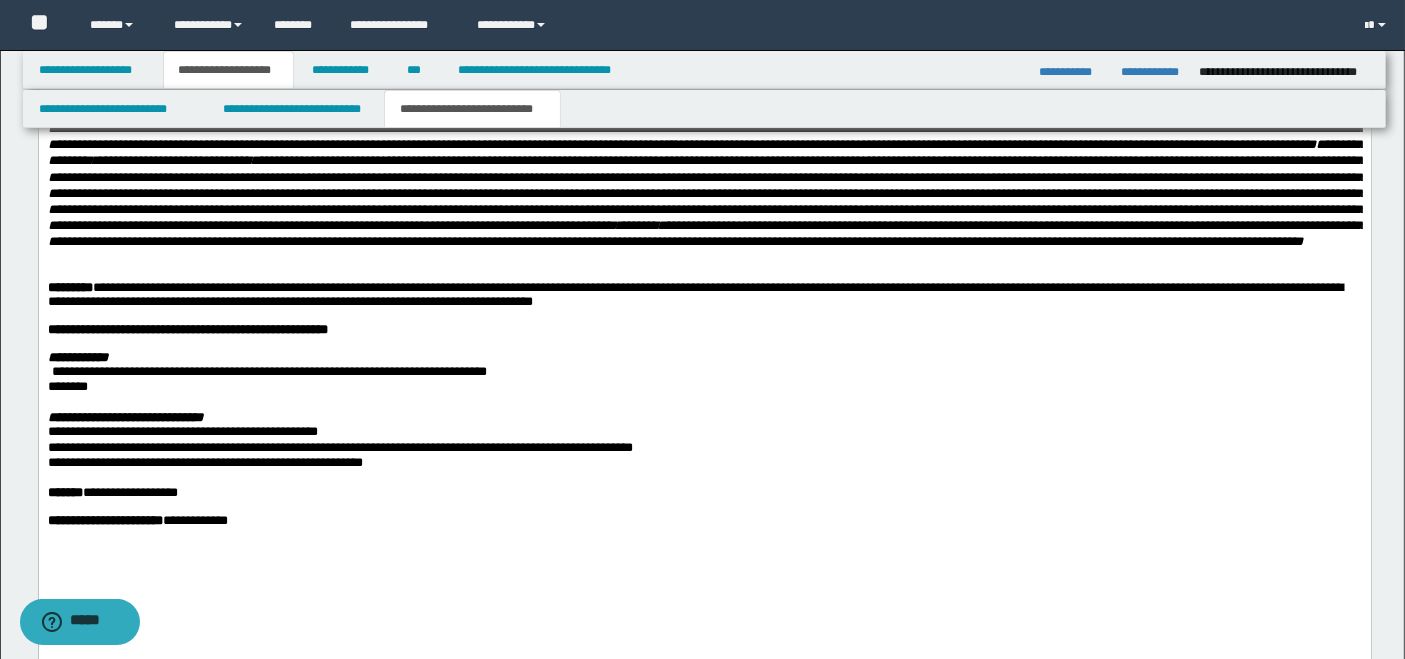 scroll, scrollTop: 3739, scrollLeft: 0, axis: vertical 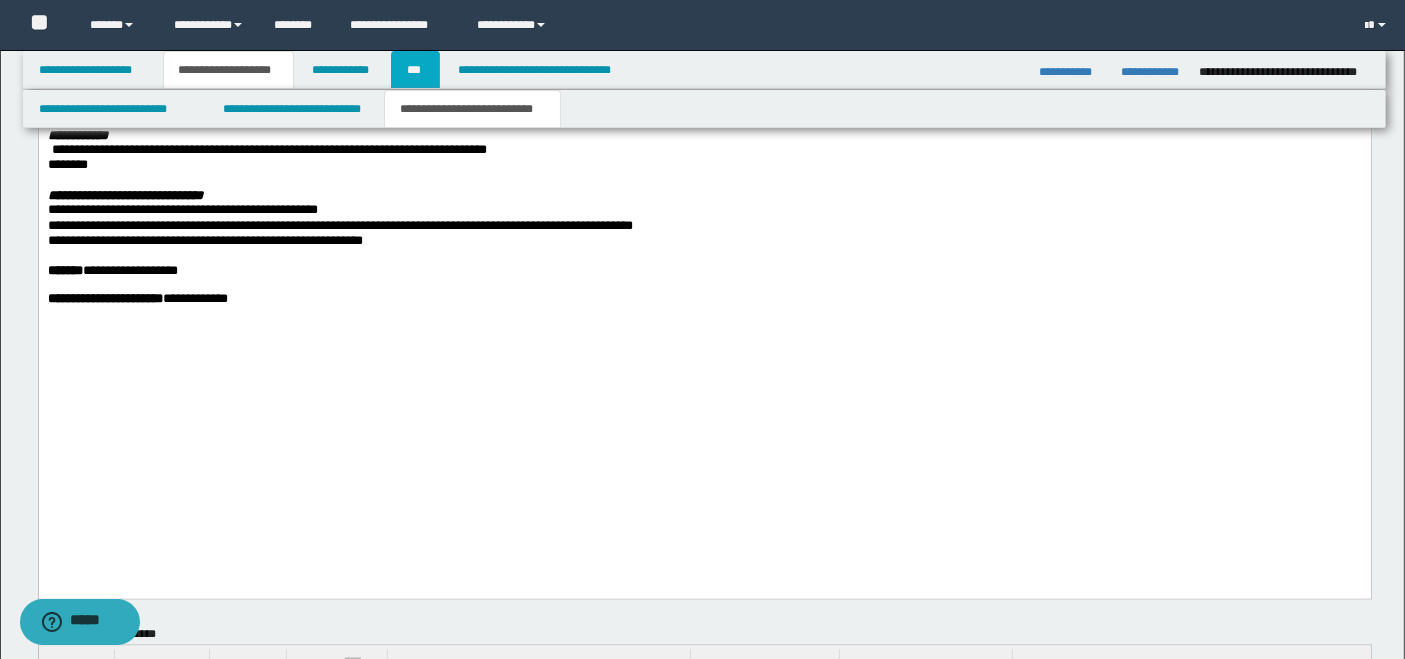 click on "***" at bounding box center (415, 70) 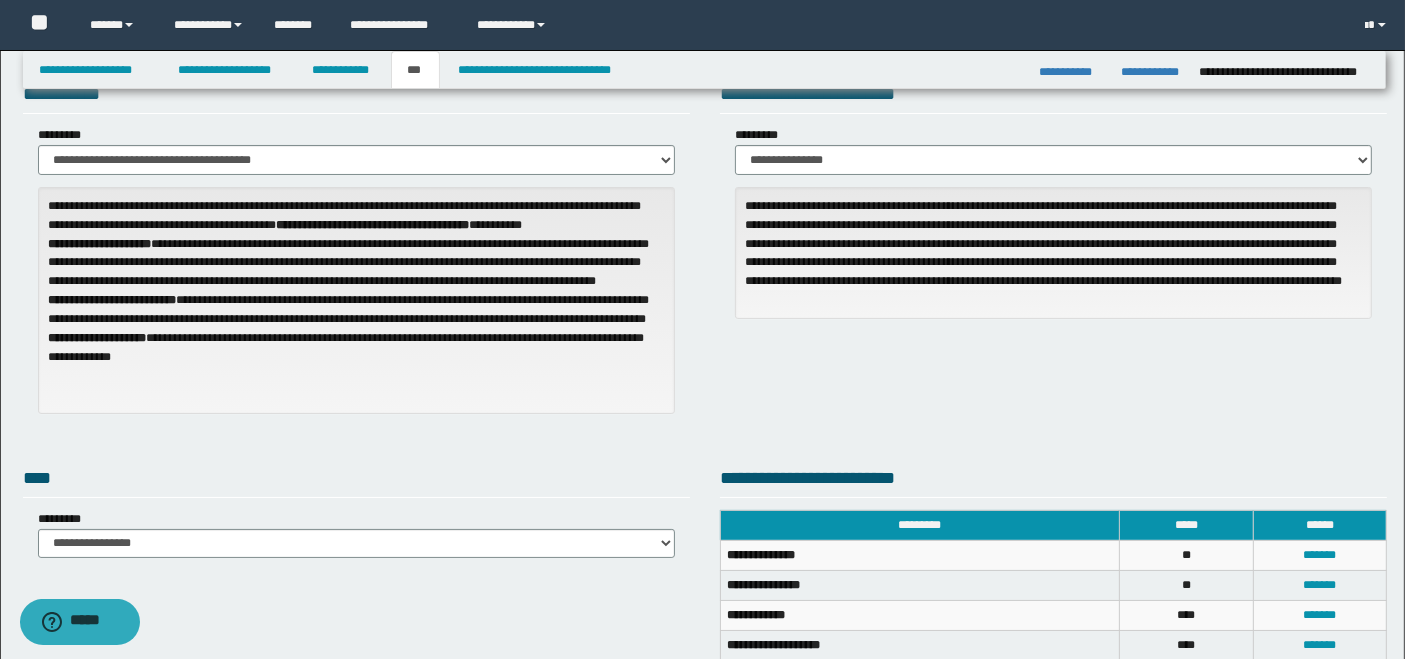 scroll, scrollTop: 0, scrollLeft: 0, axis: both 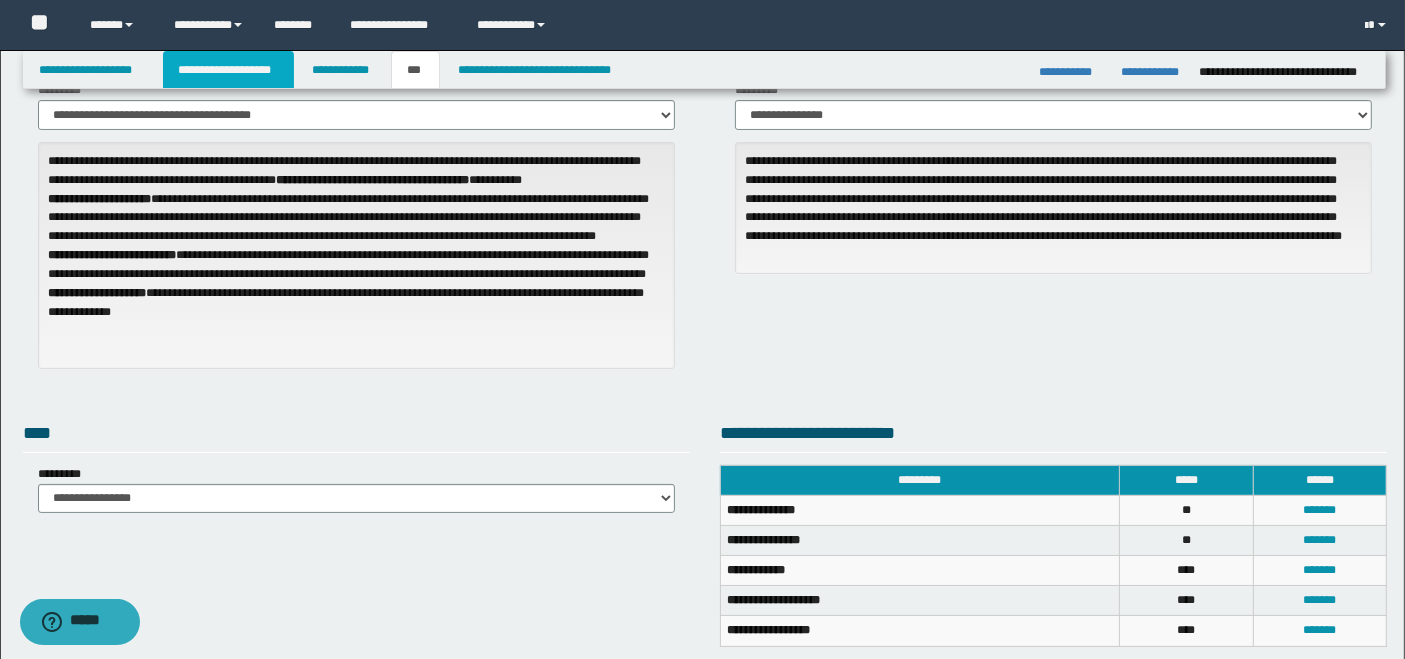click on "**********" at bounding box center (228, 70) 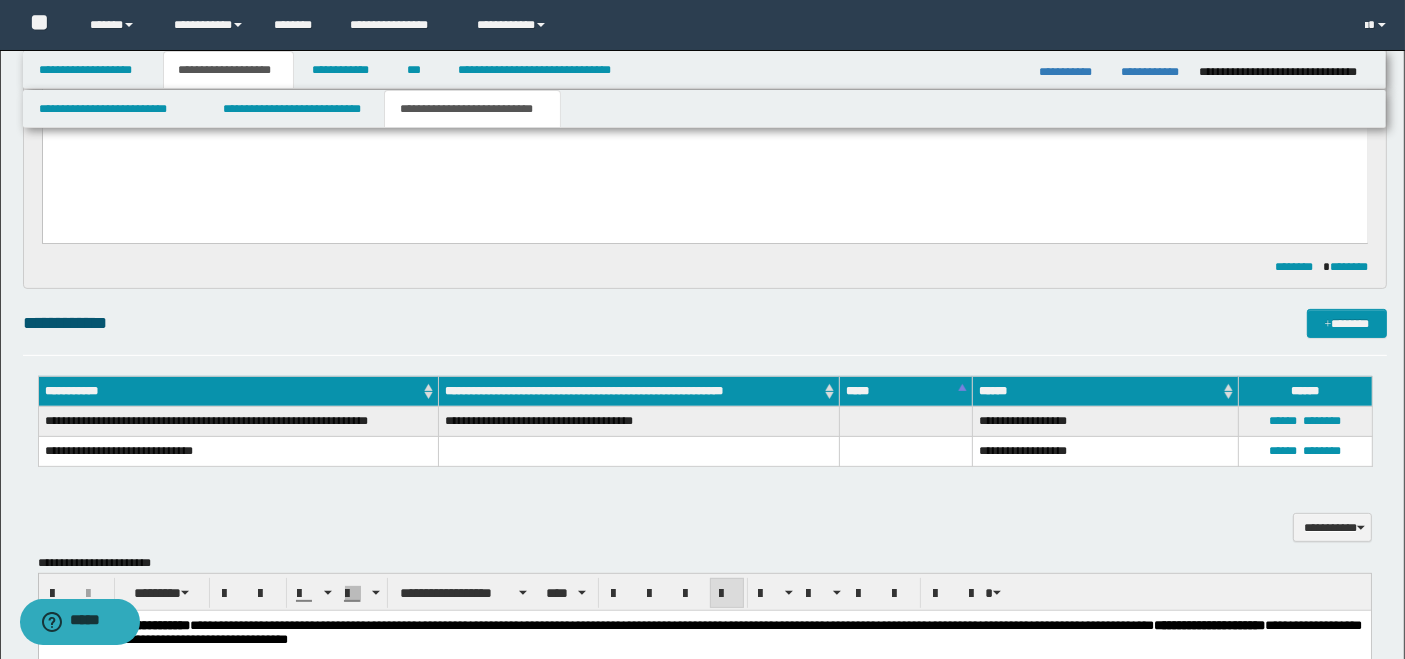 scroll, scrollTop: 697, scrollLeft: 0, axis: vertical 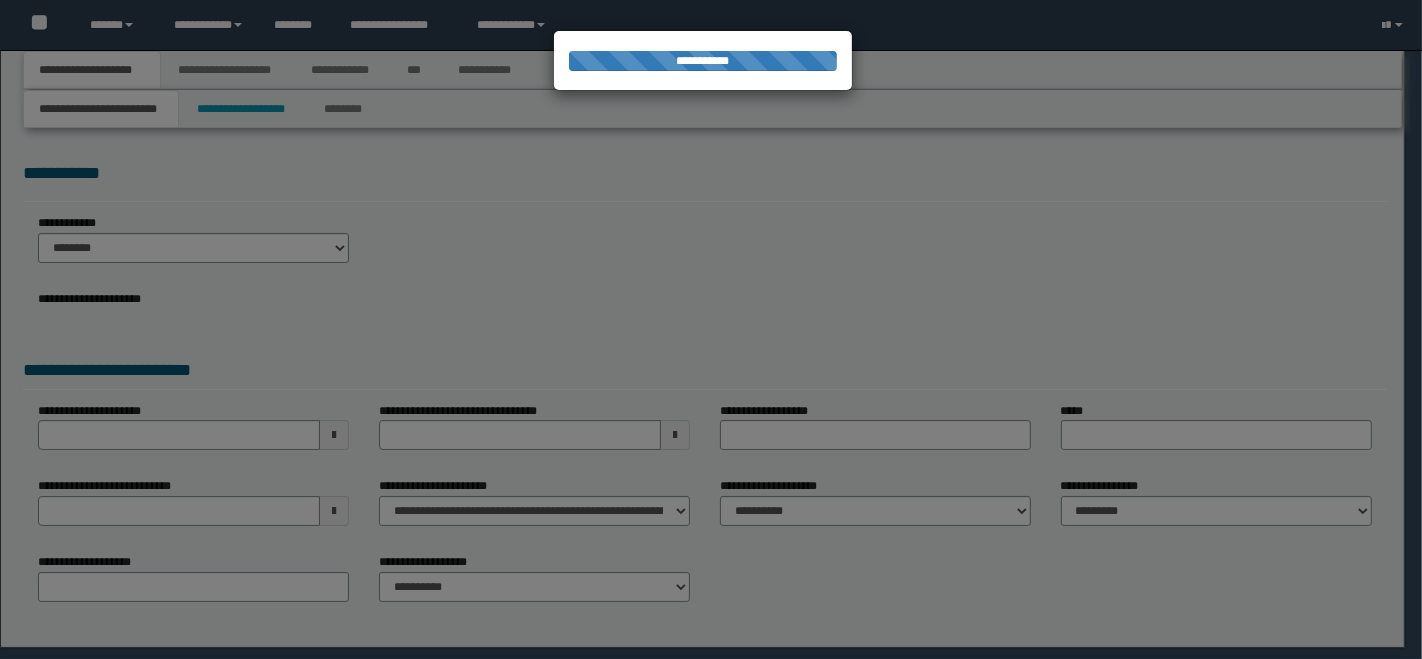 select on "*" 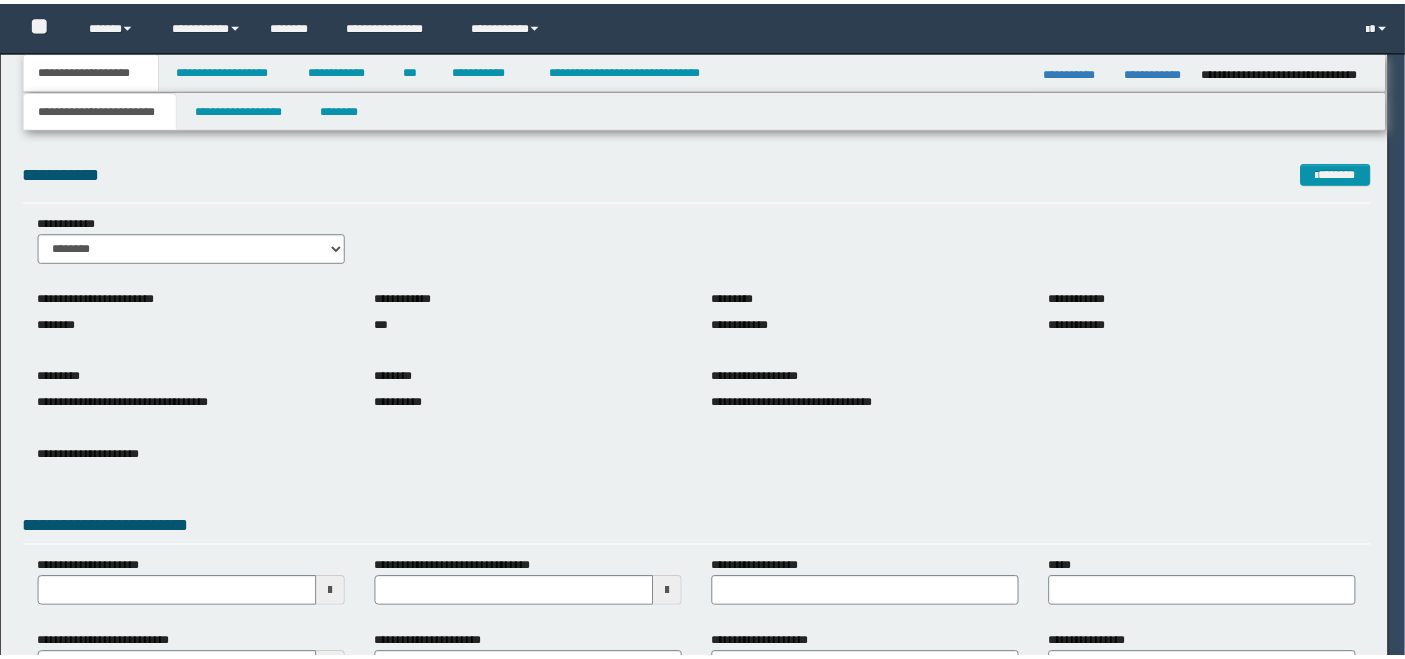 scroll, scrollTop: 0, scrollLeft: 0, axis: both 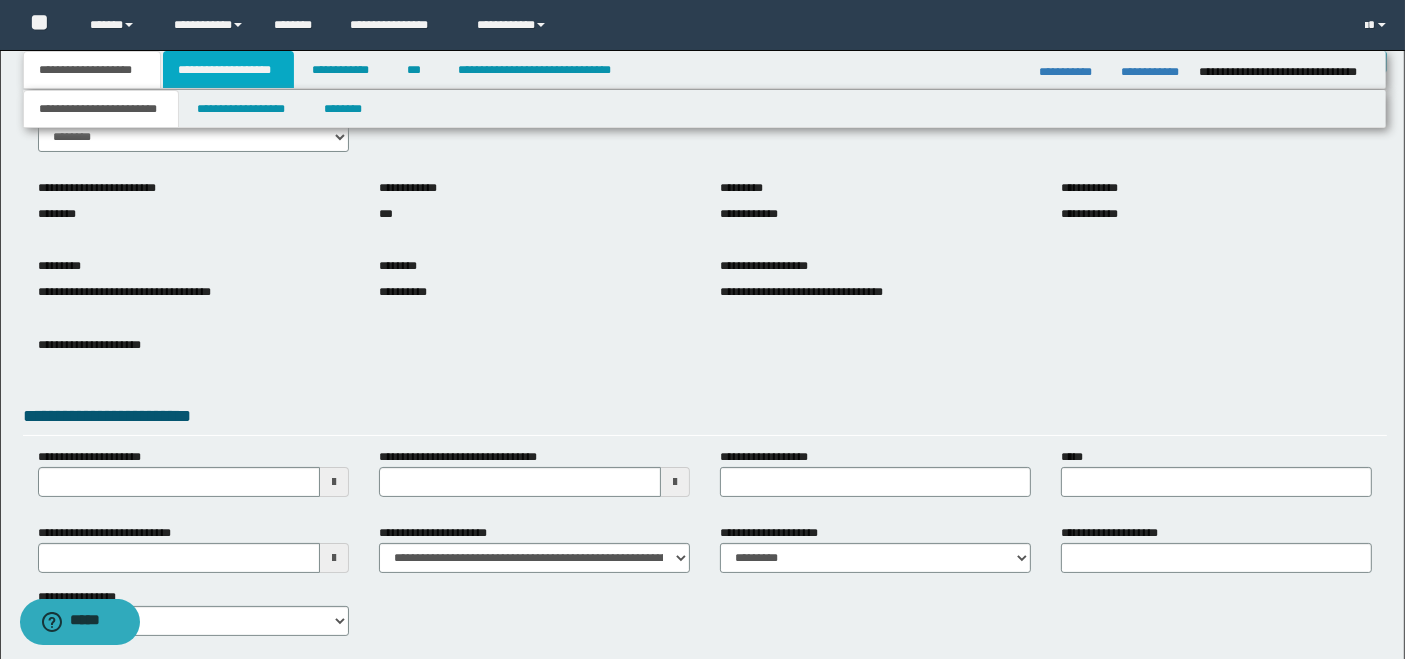 click on "**********" at bounding box center (228, 70) 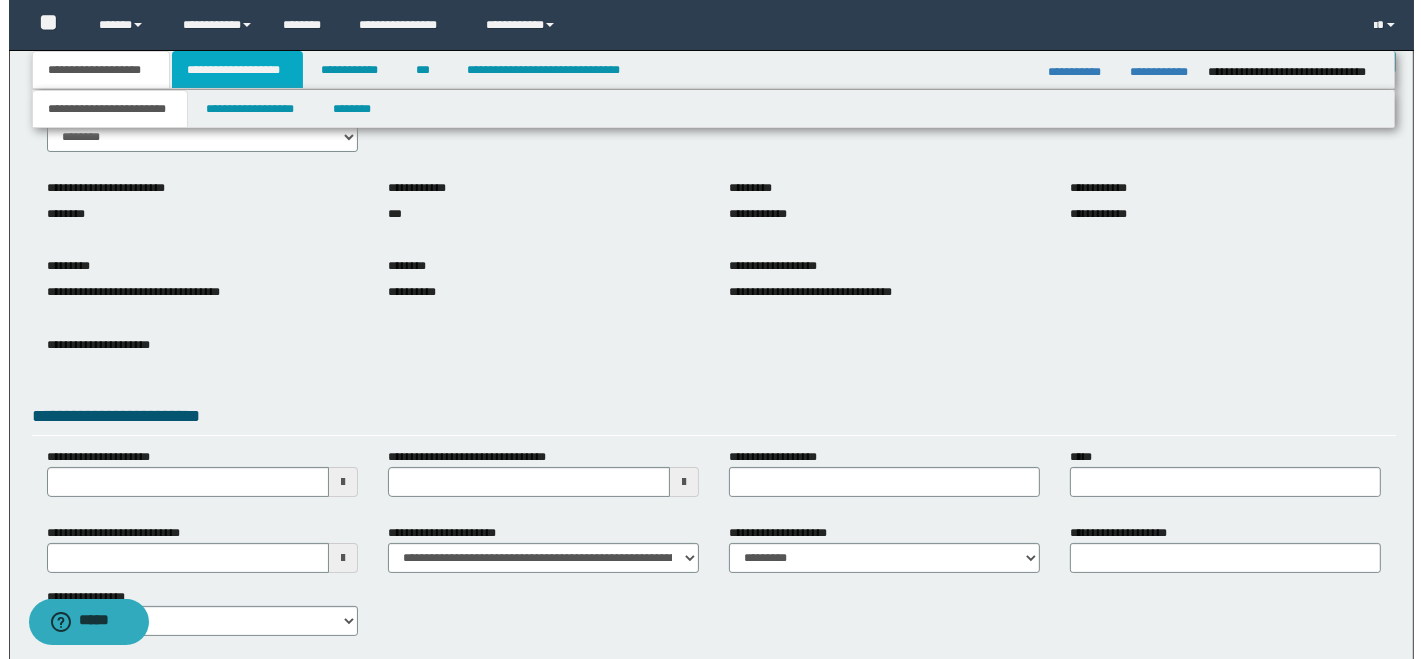 scroll, scrollTop: 0, scrollLeft: 0, axis: both 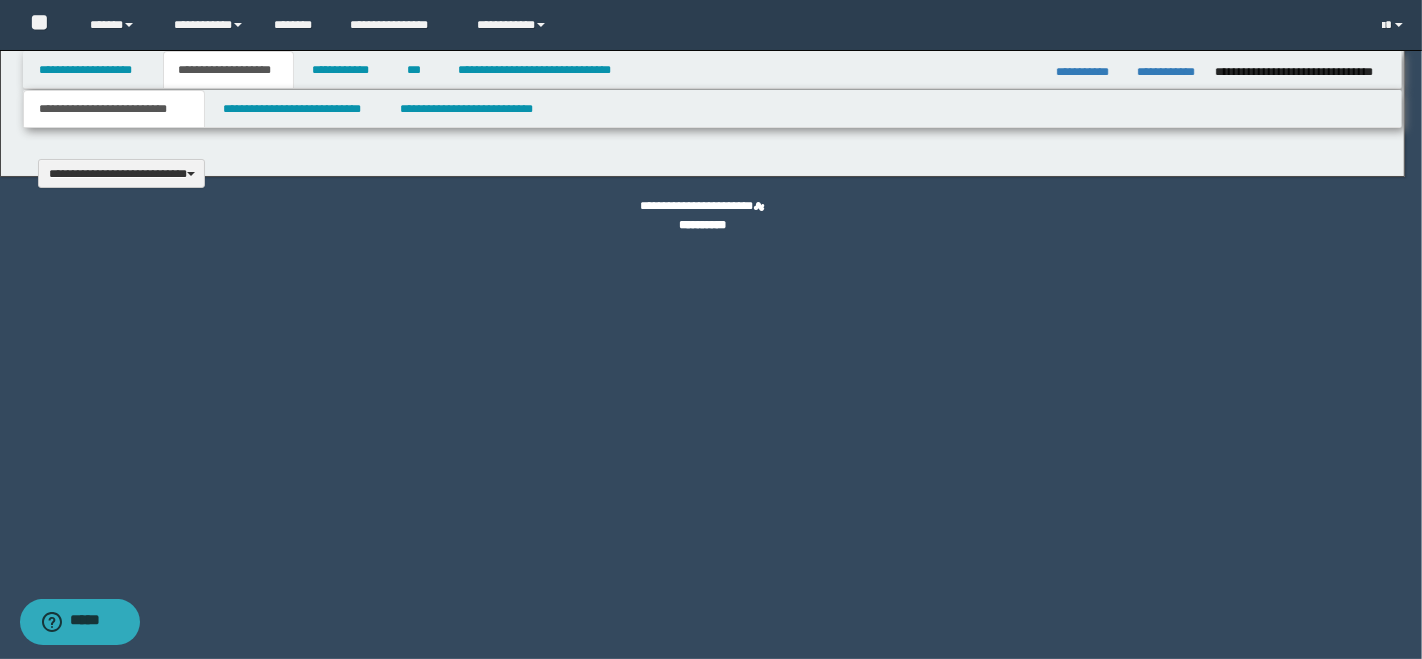 type 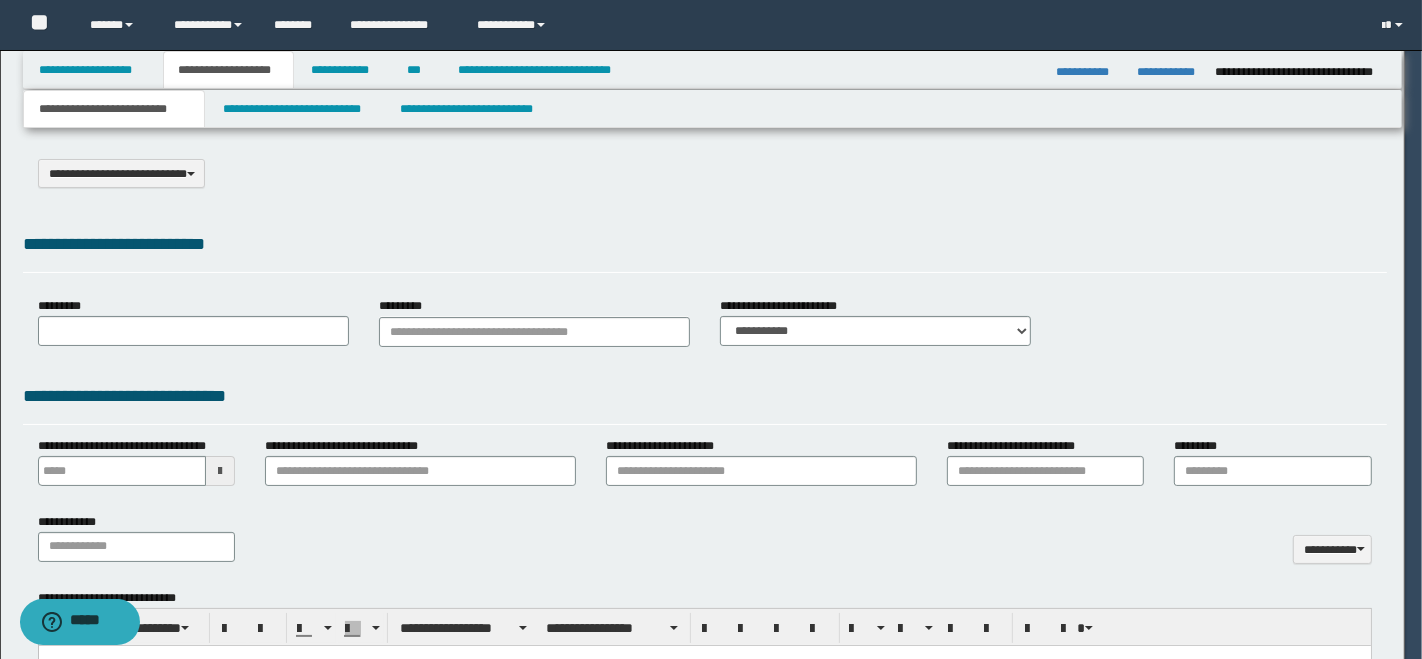 type on "**********" 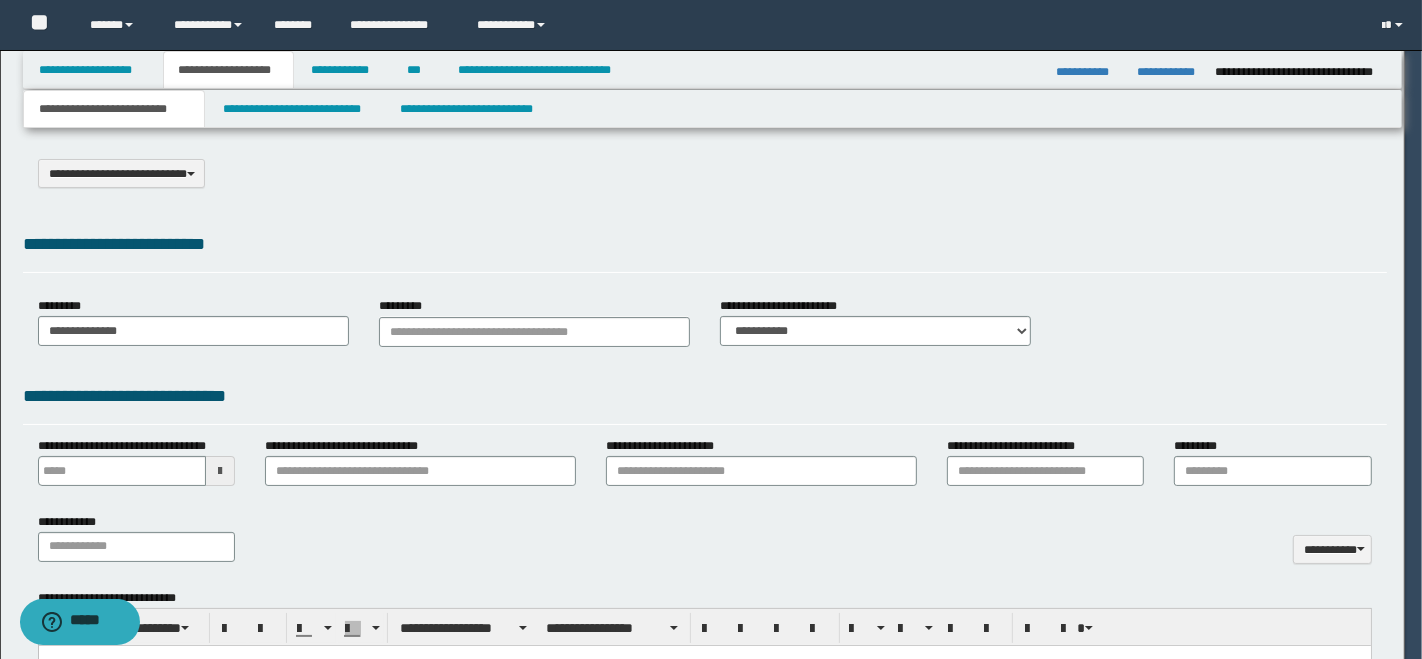 scroll, scrollTop: 0, scrollLeft: 0, axis: both 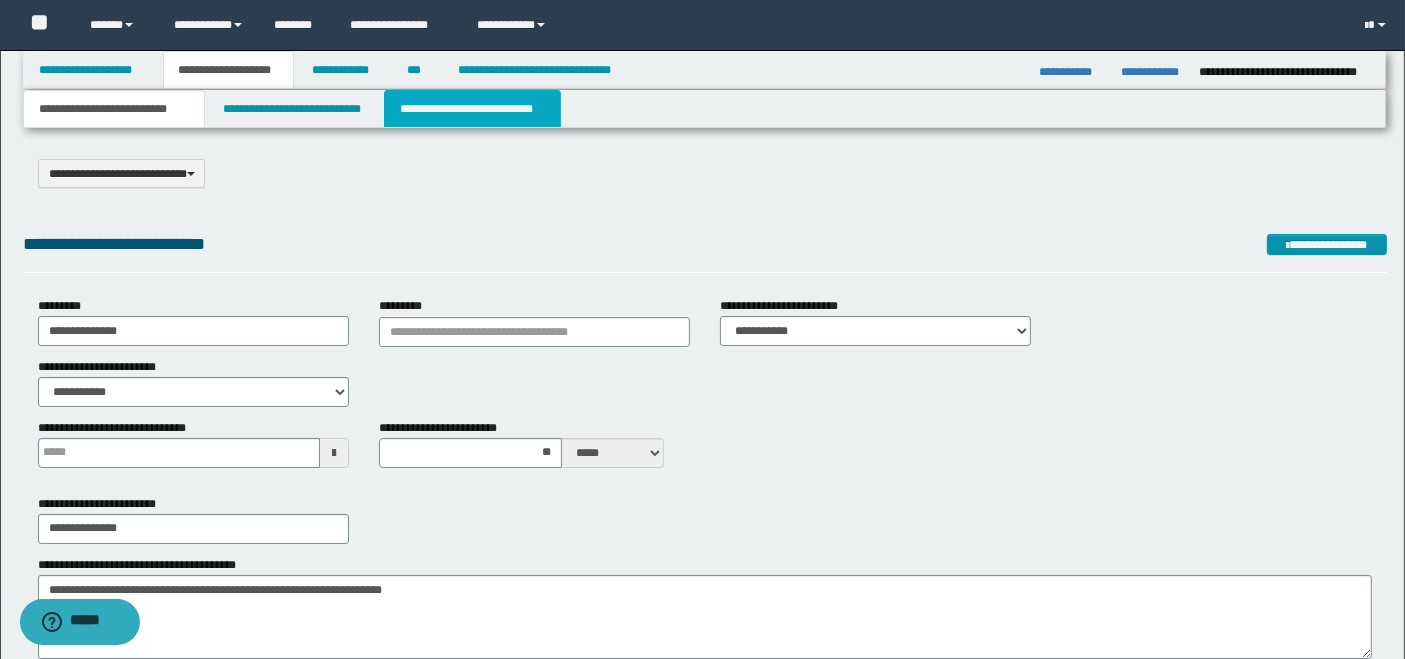 click on "**********" at bounding box center [472, 109] 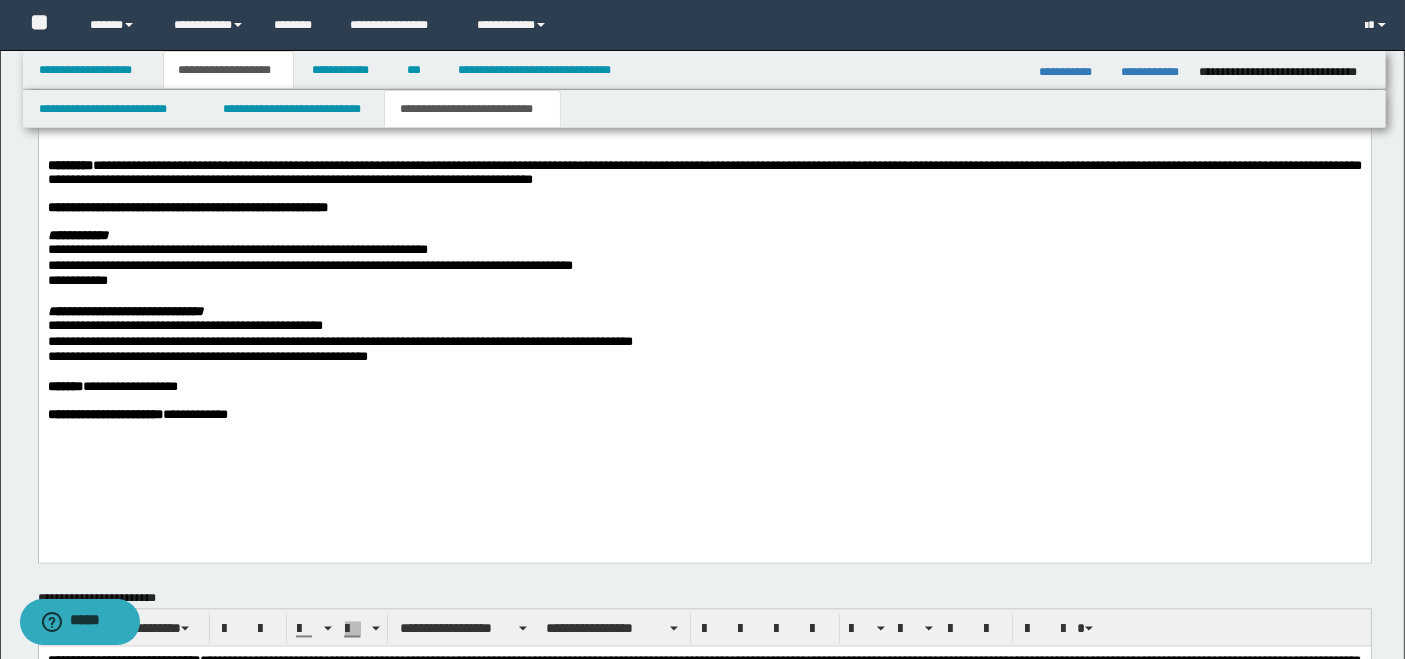 scroll, scrollTop: 3555, scrollLeft: 0, axis: vertical 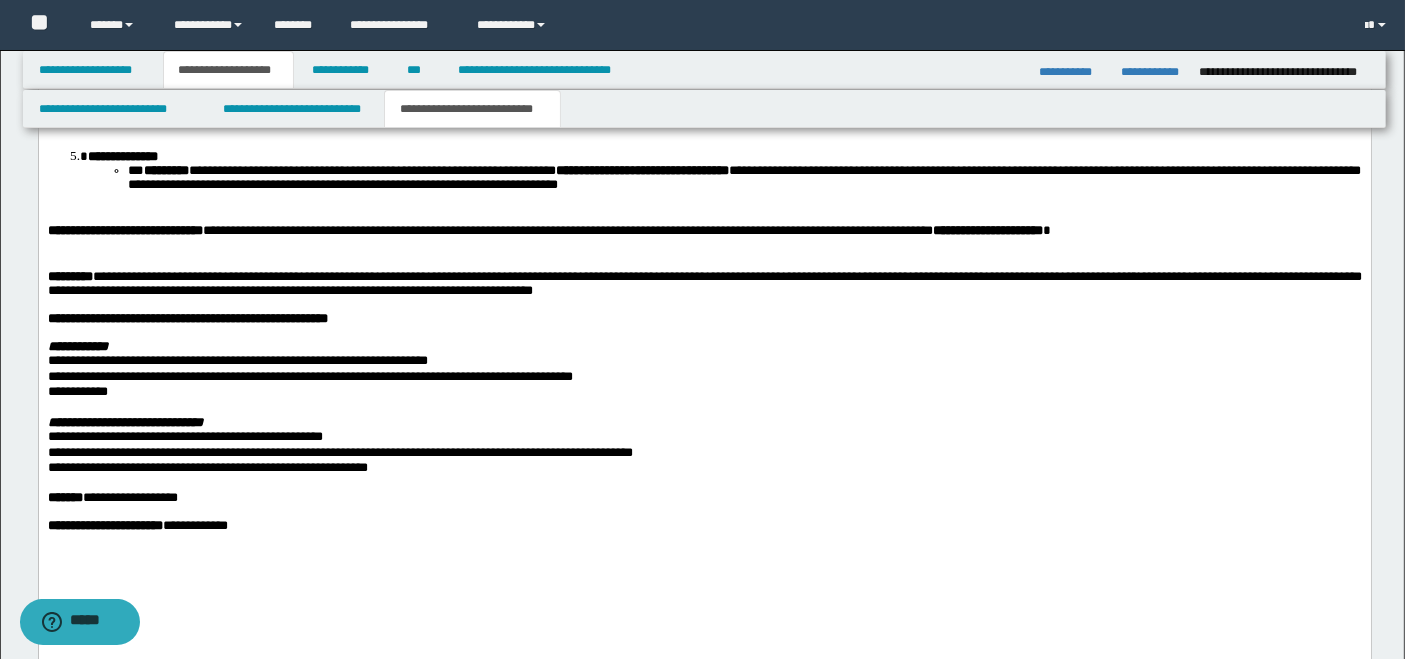 click on "**********" at bounding box center [704, 240] 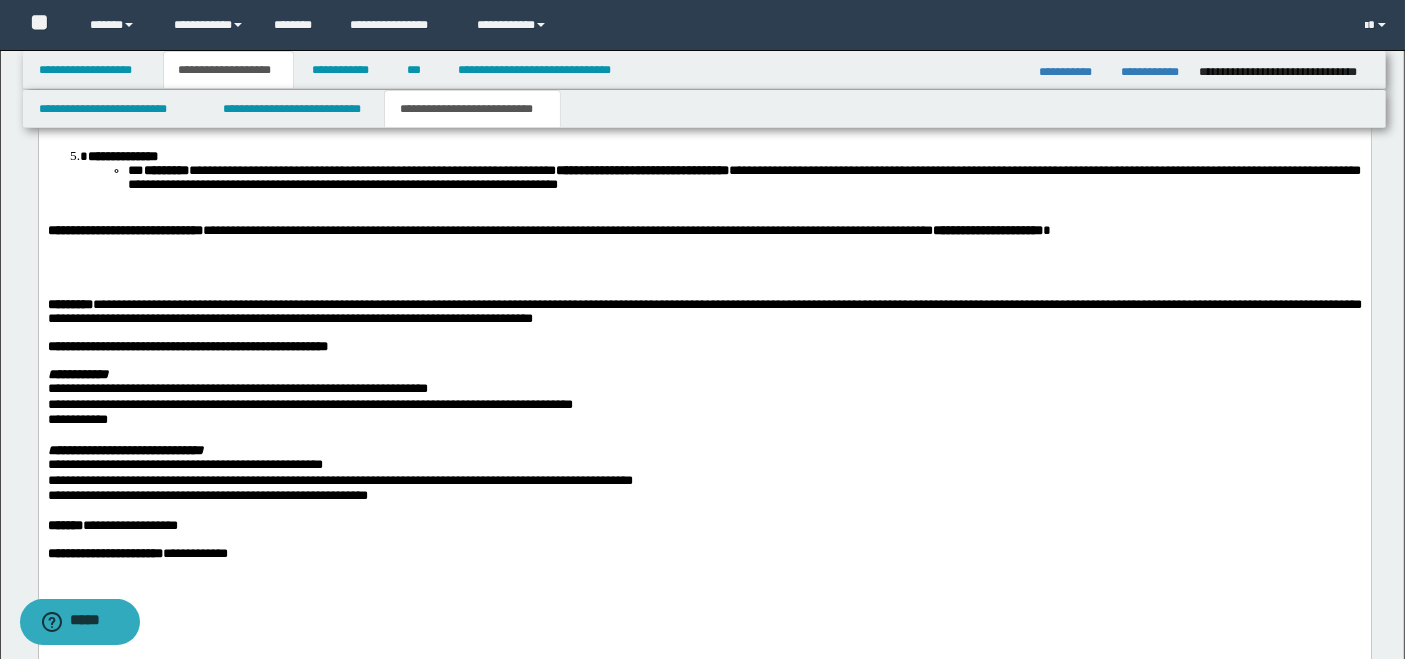 paste 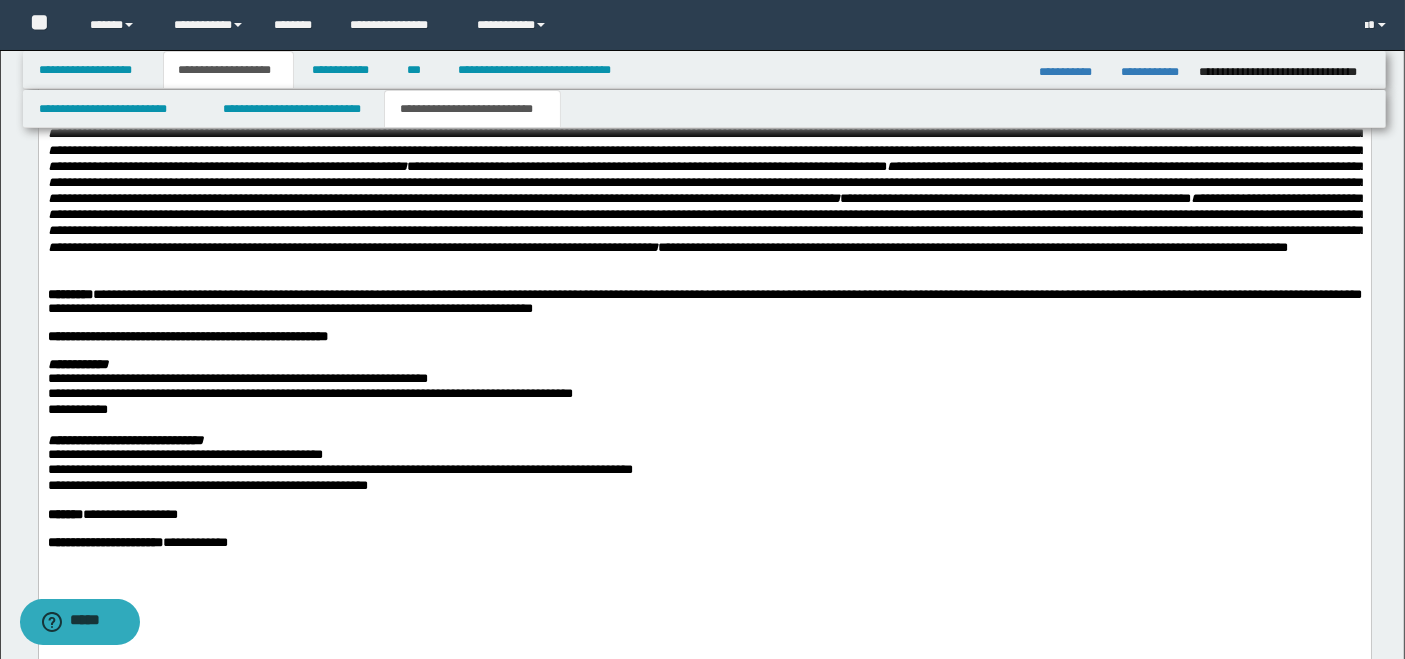scroll, scrollTop: 4000, scrollLeft: 0, axis: vertical 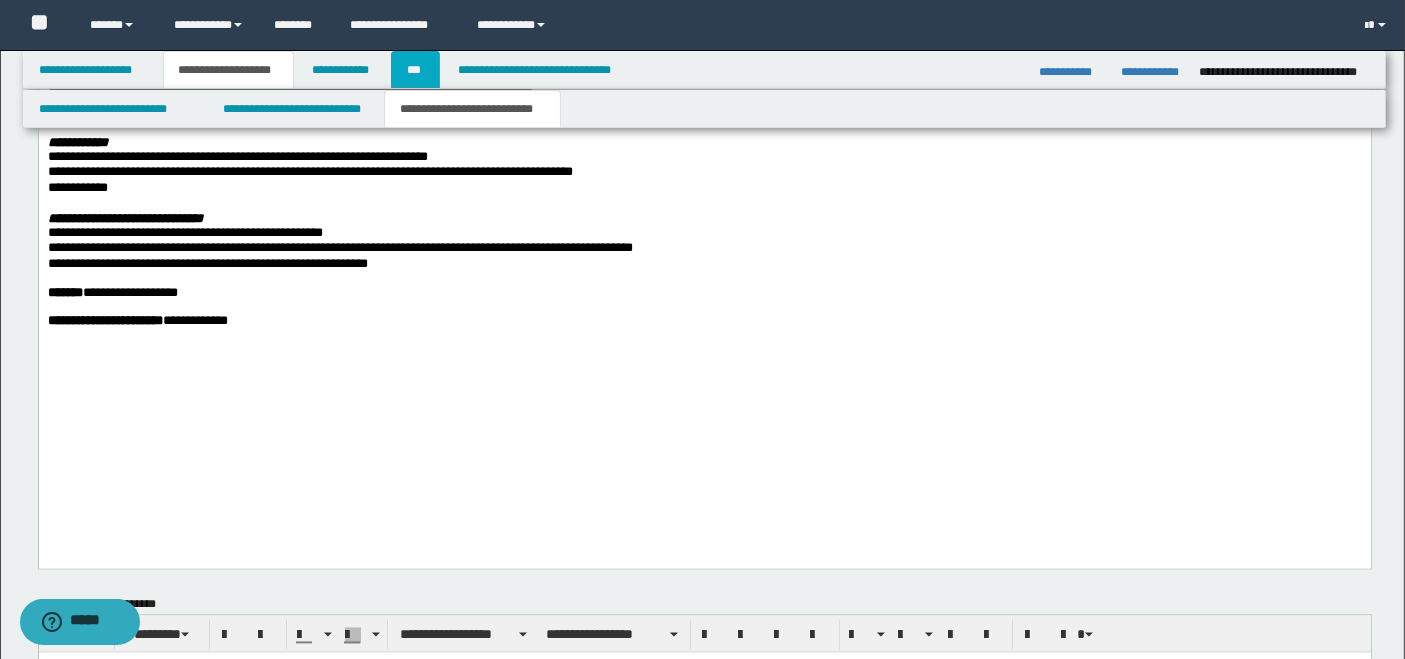 click on "***" at bounding box center [415, 70] 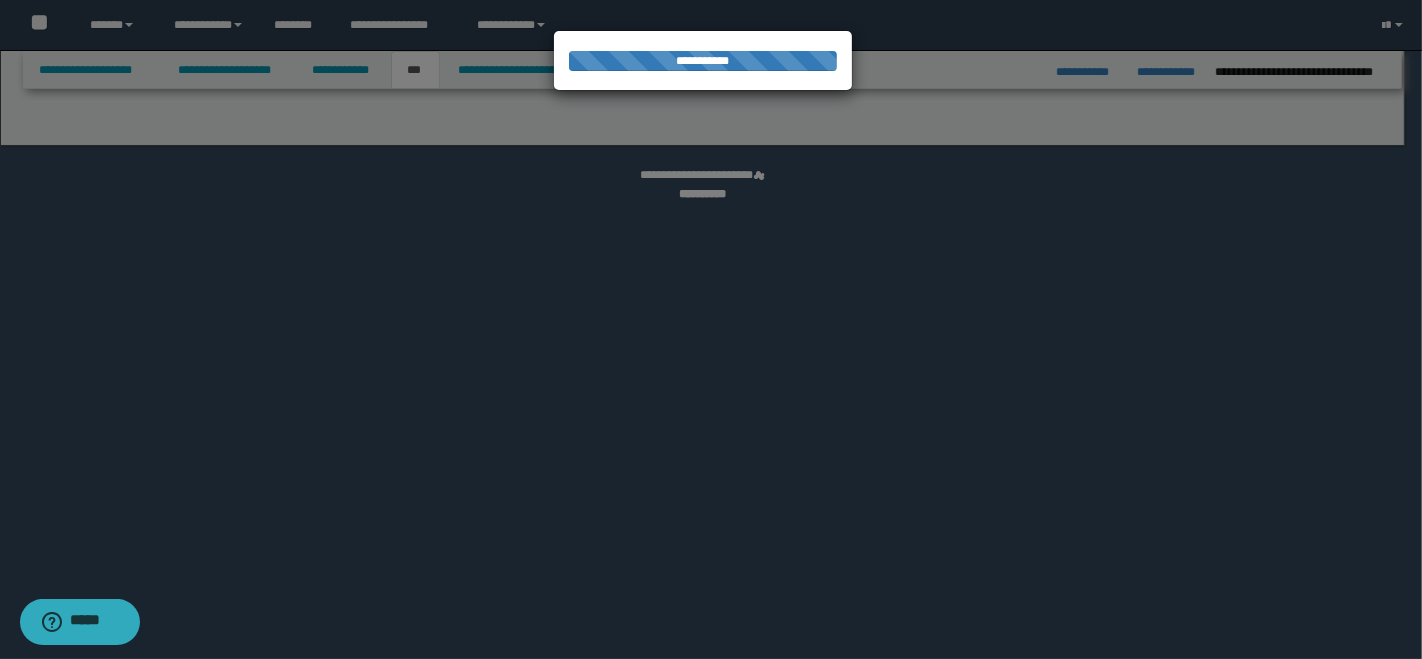 select on "**" 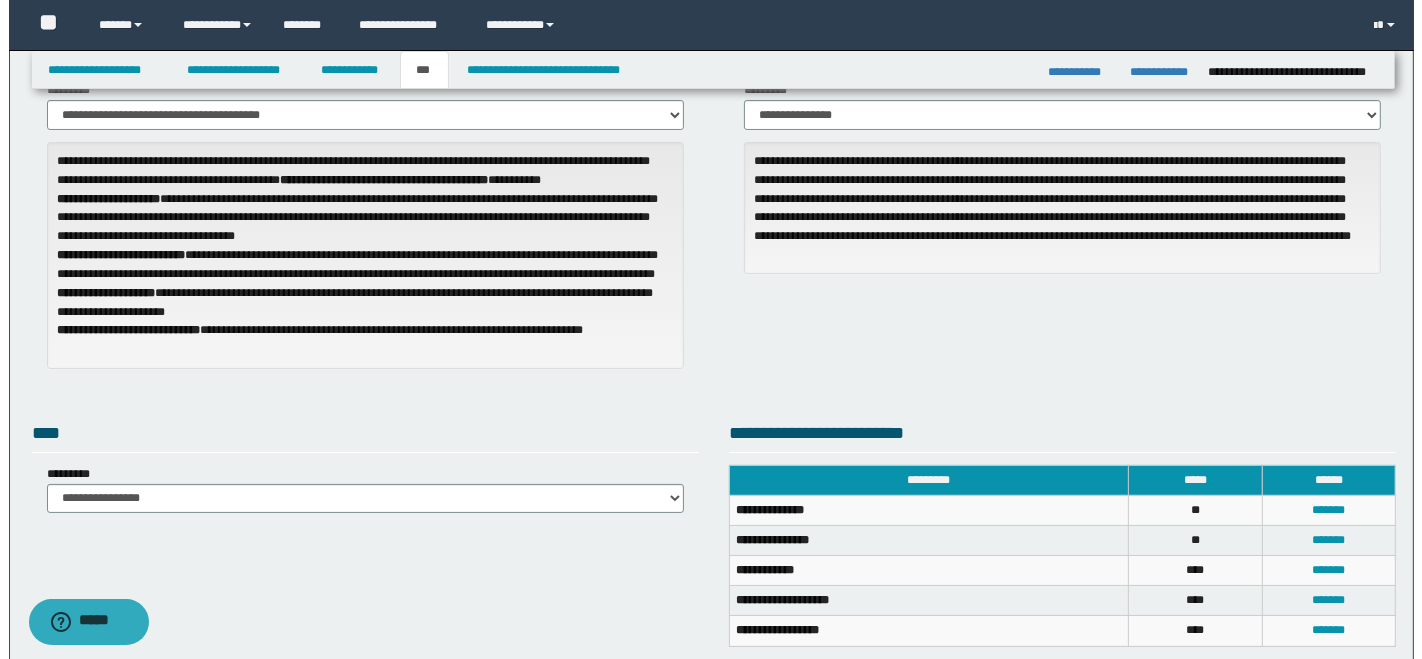 scroll, scrollTop: 222, scrollLeft: 0, axis: vertical 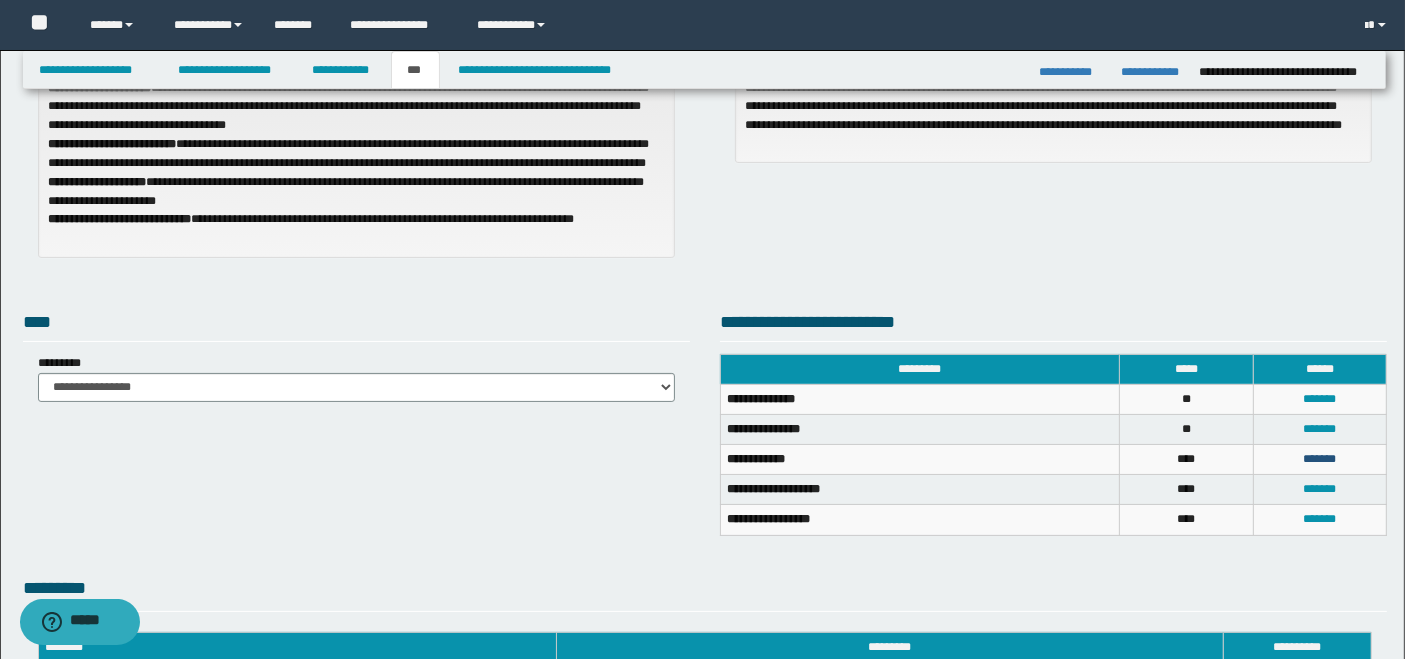 click on "*******" at bounding box center [1319, 459] 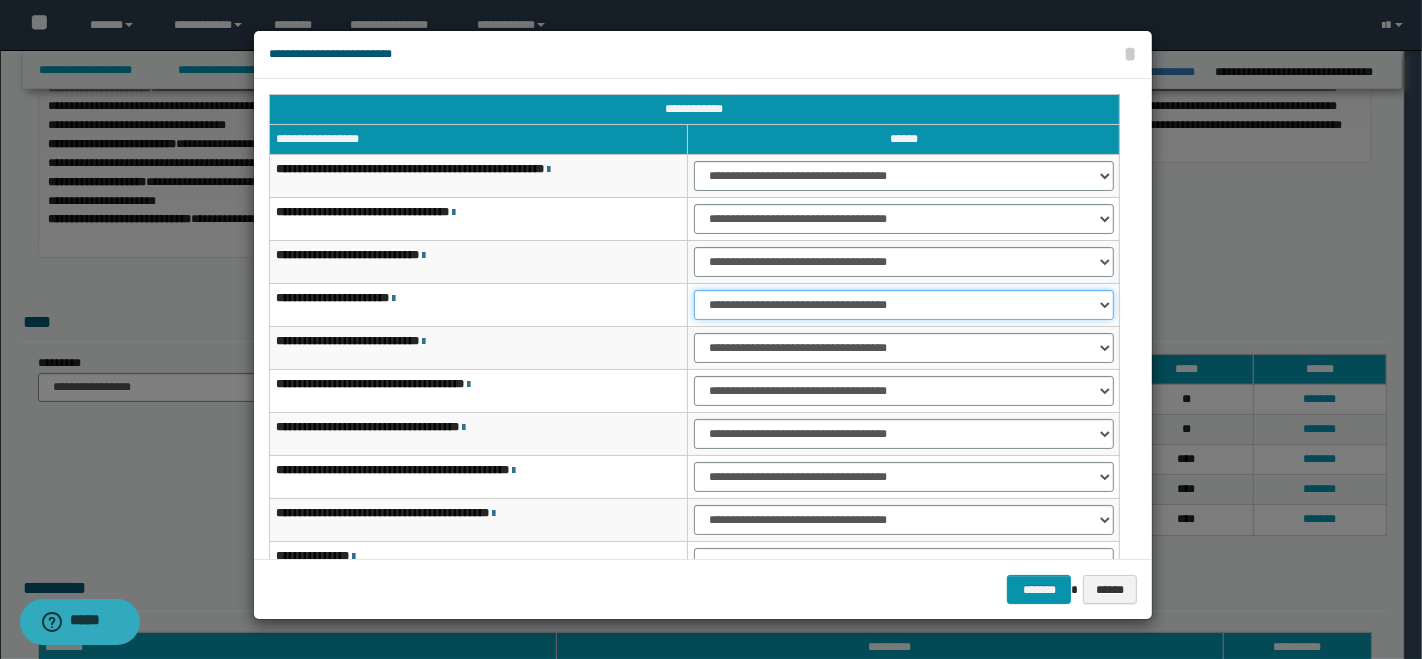 click on "**********" at bounding box center [903, 305] 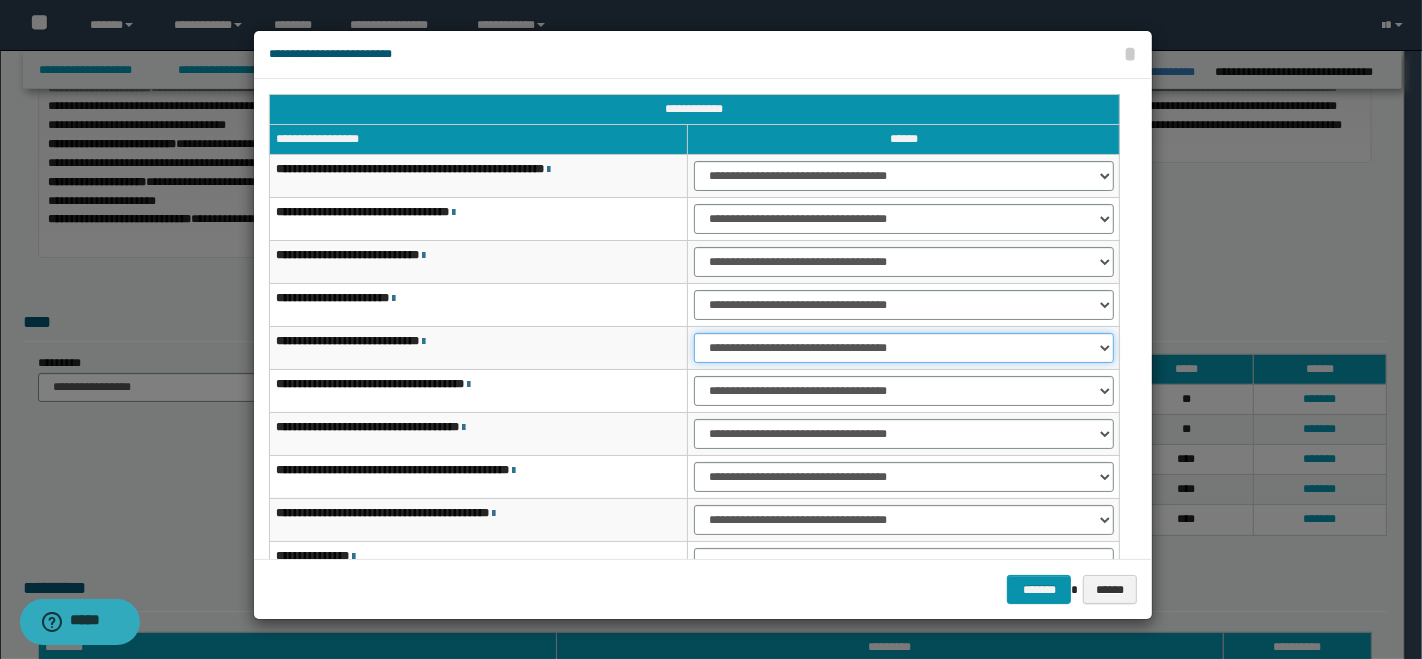 click on "**********" at bounding box center [903, 348] 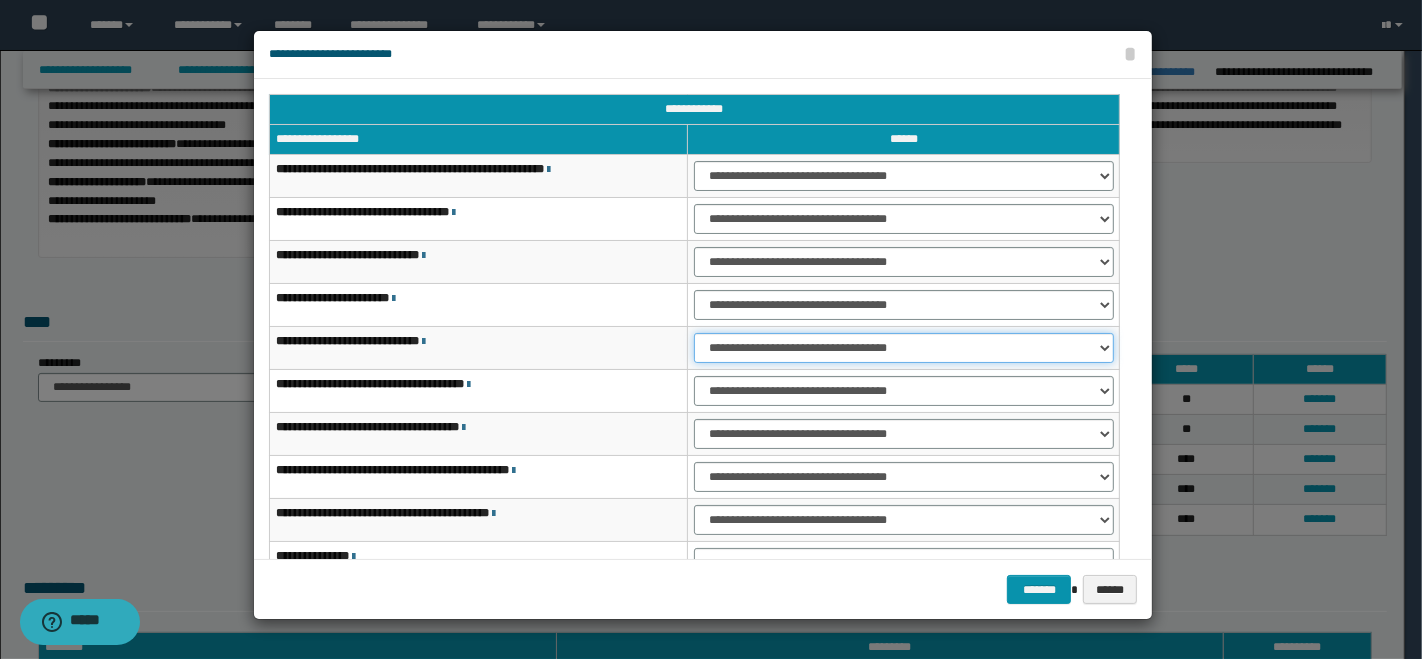 select on "***" 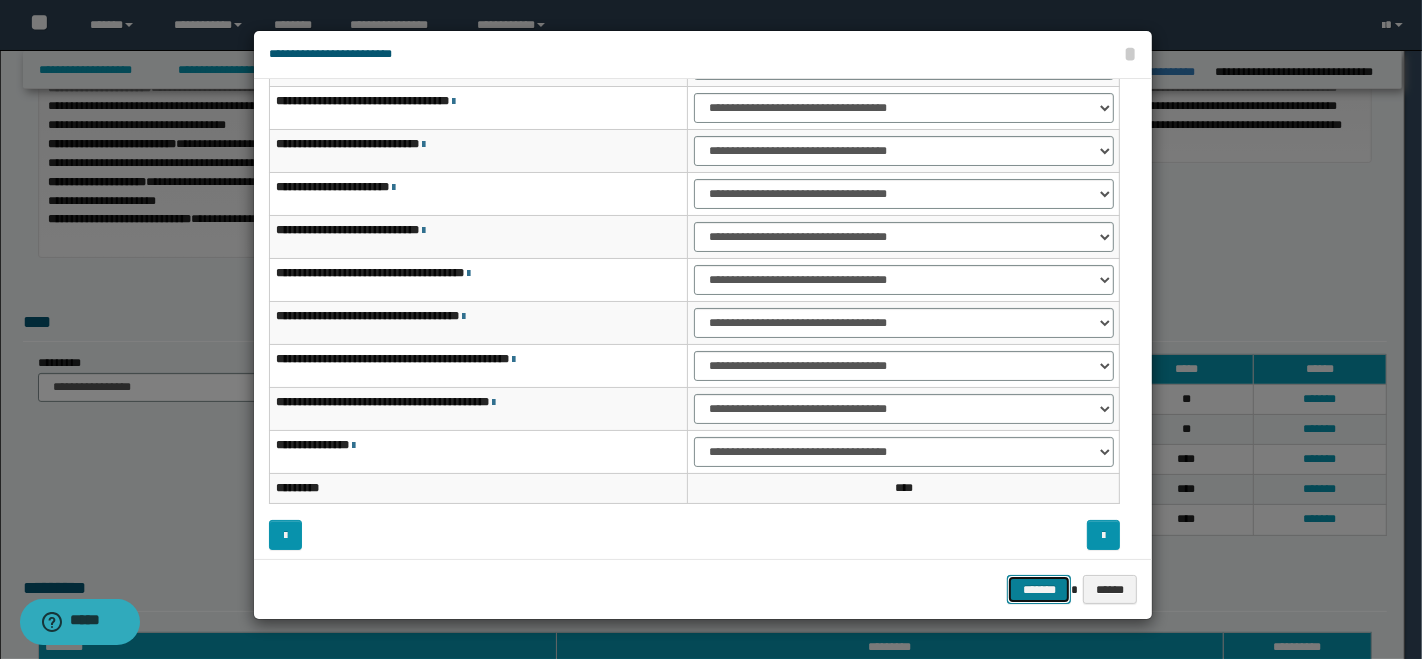 click on "*******" at bounding box center [1039, 589] 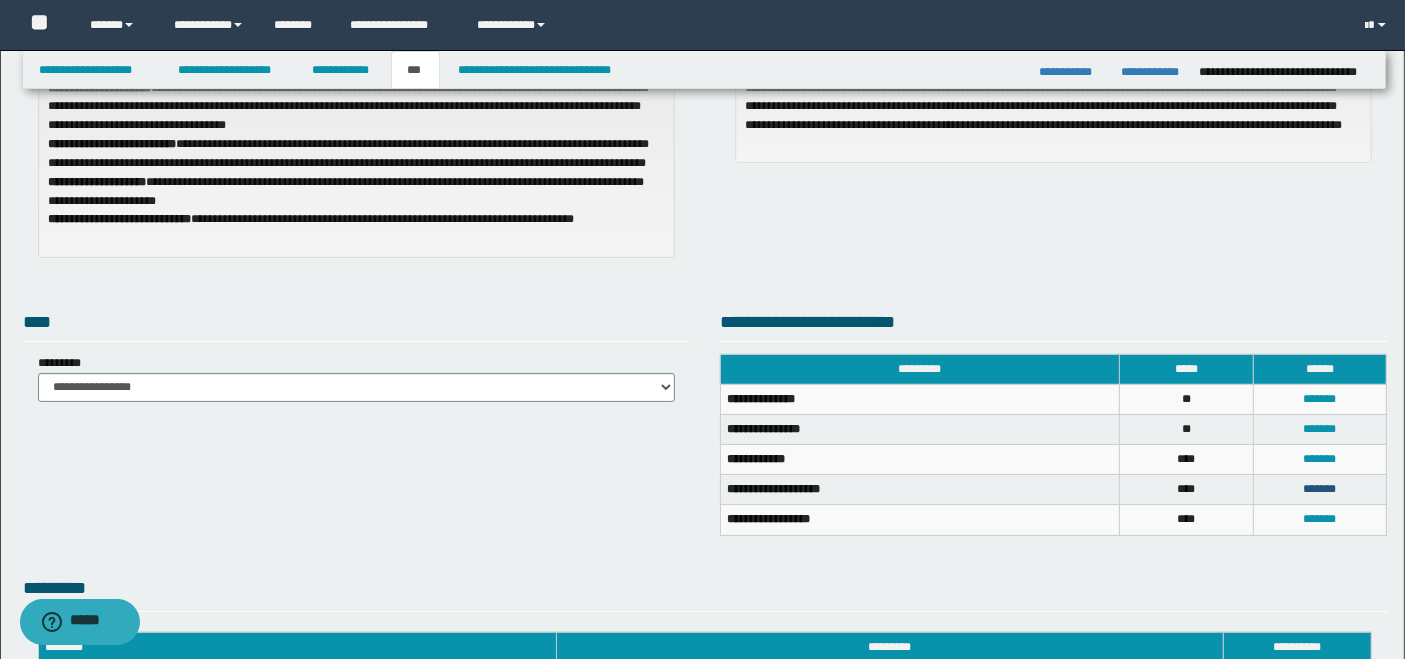 click on "*******" at bounding box center (1319, 489) 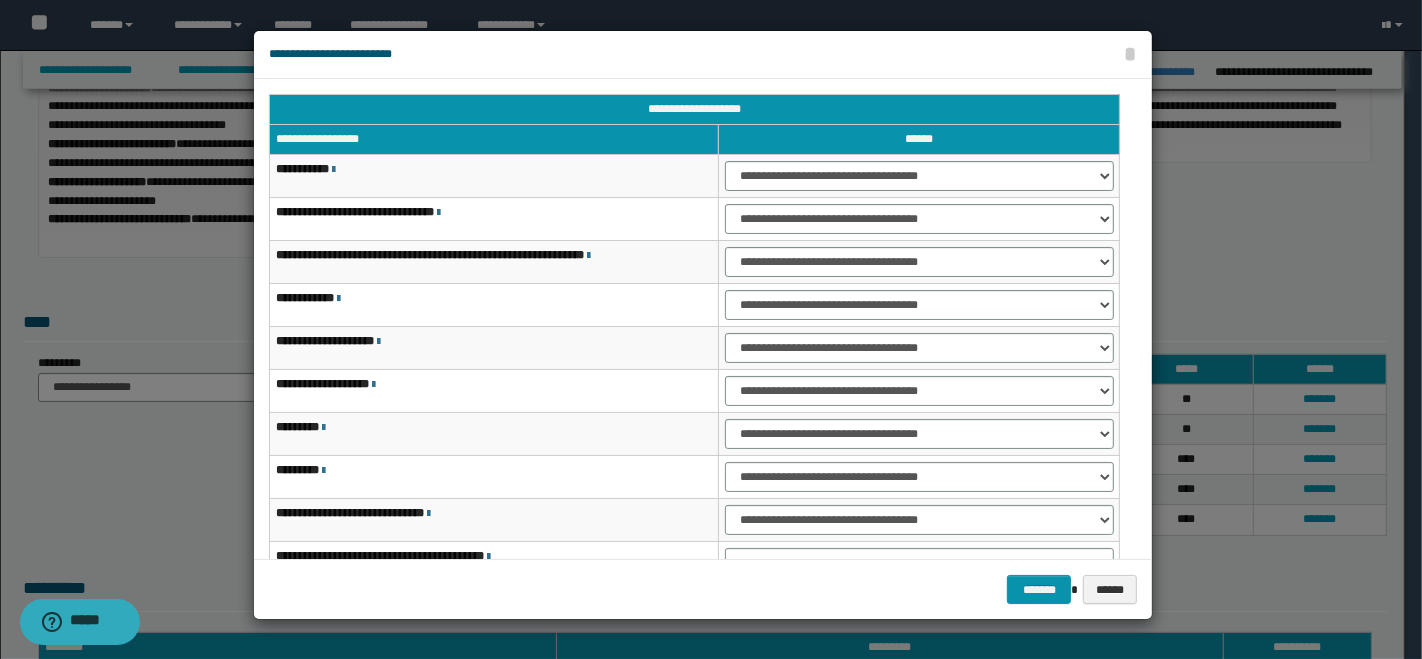 scroll, scrollTop: 117, scrollLeft: 0, axis: vertical 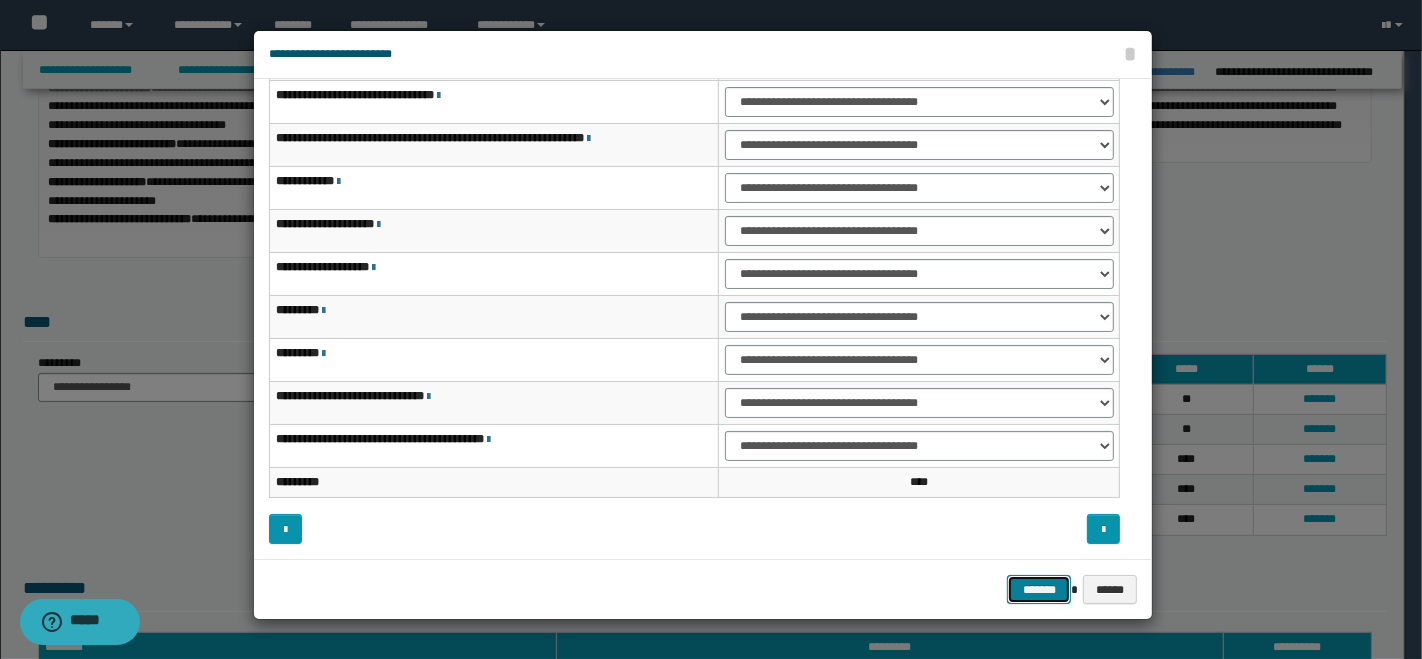 click on "*******" at bounding box center [1039, 589] 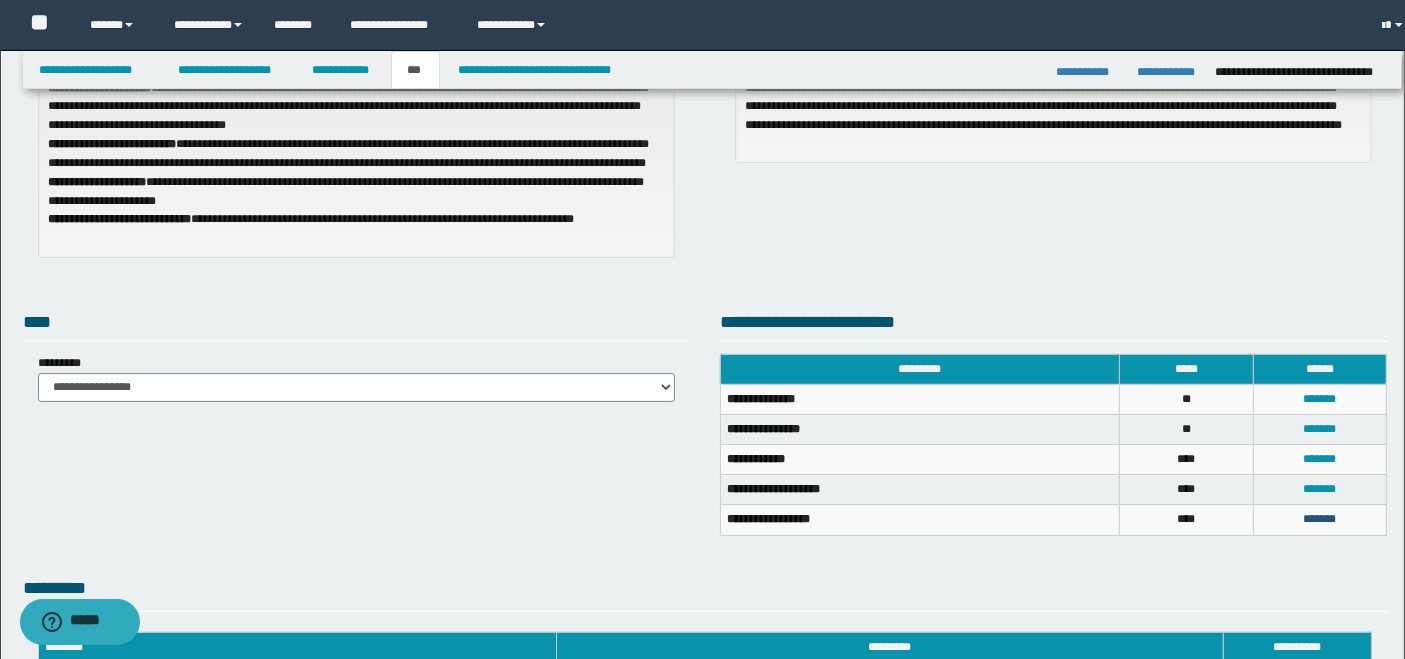 click on "*******" at bounding box center (1319, 519) 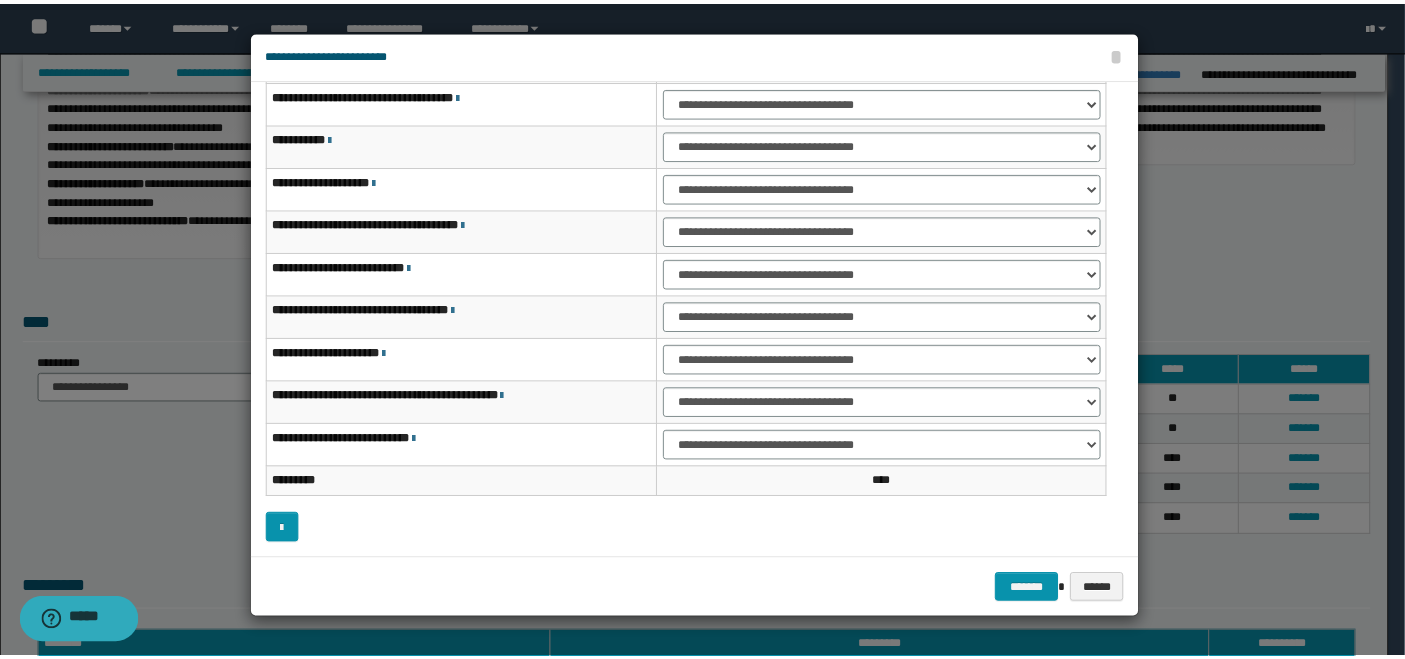scroll, scrollTop: 0, scrollLeft: 0, axis: both 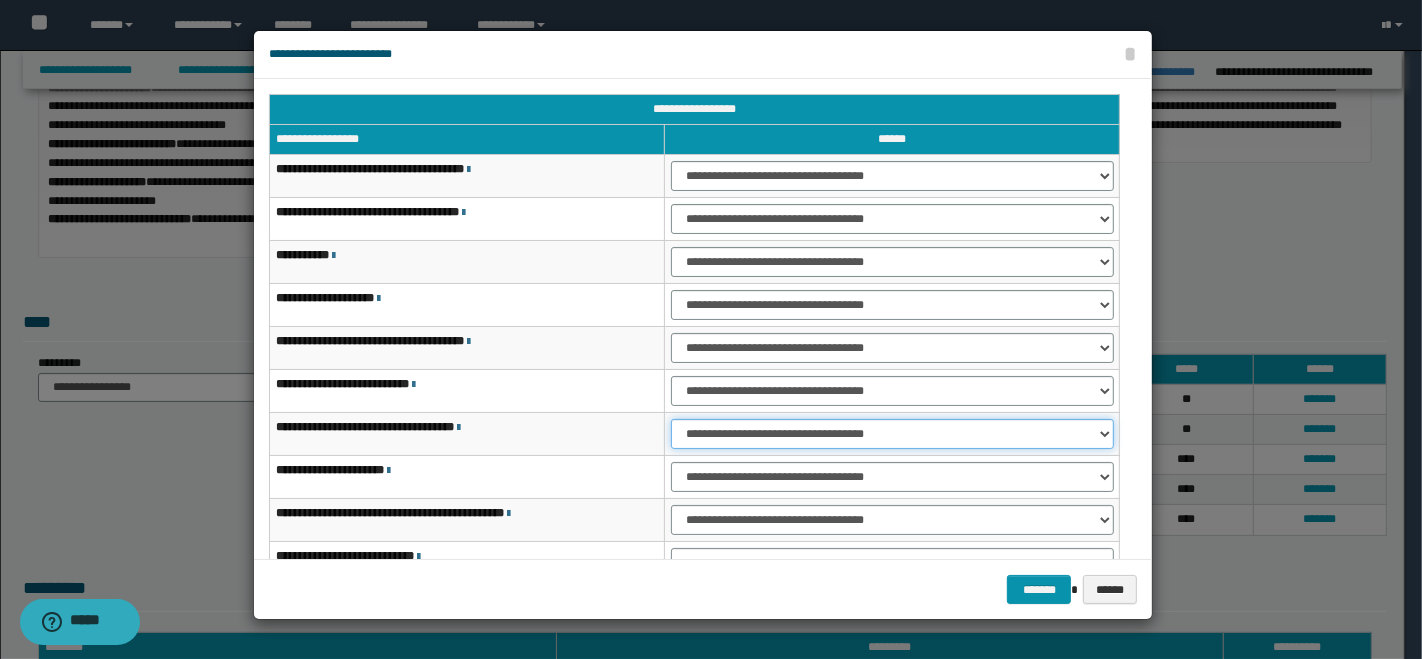 click on "**********" at bounding box center [892, 434] 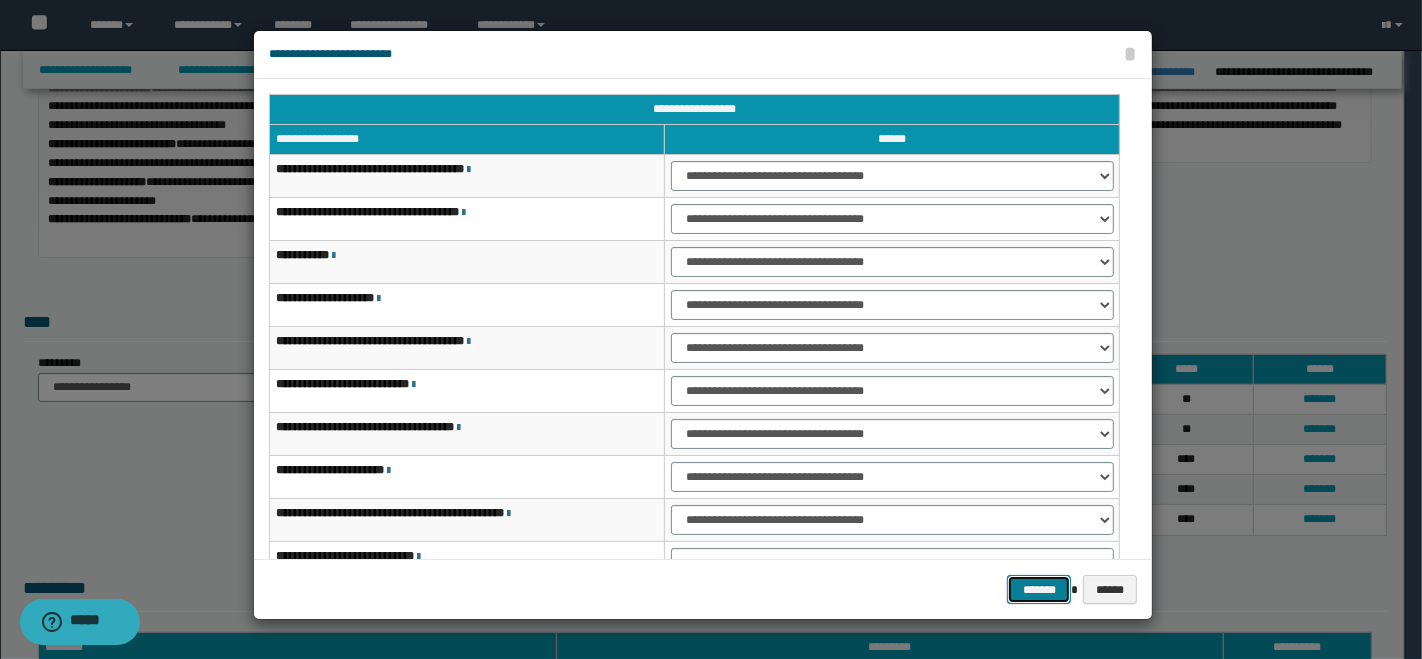 click on "*******" at bounding box center [1039, 589] 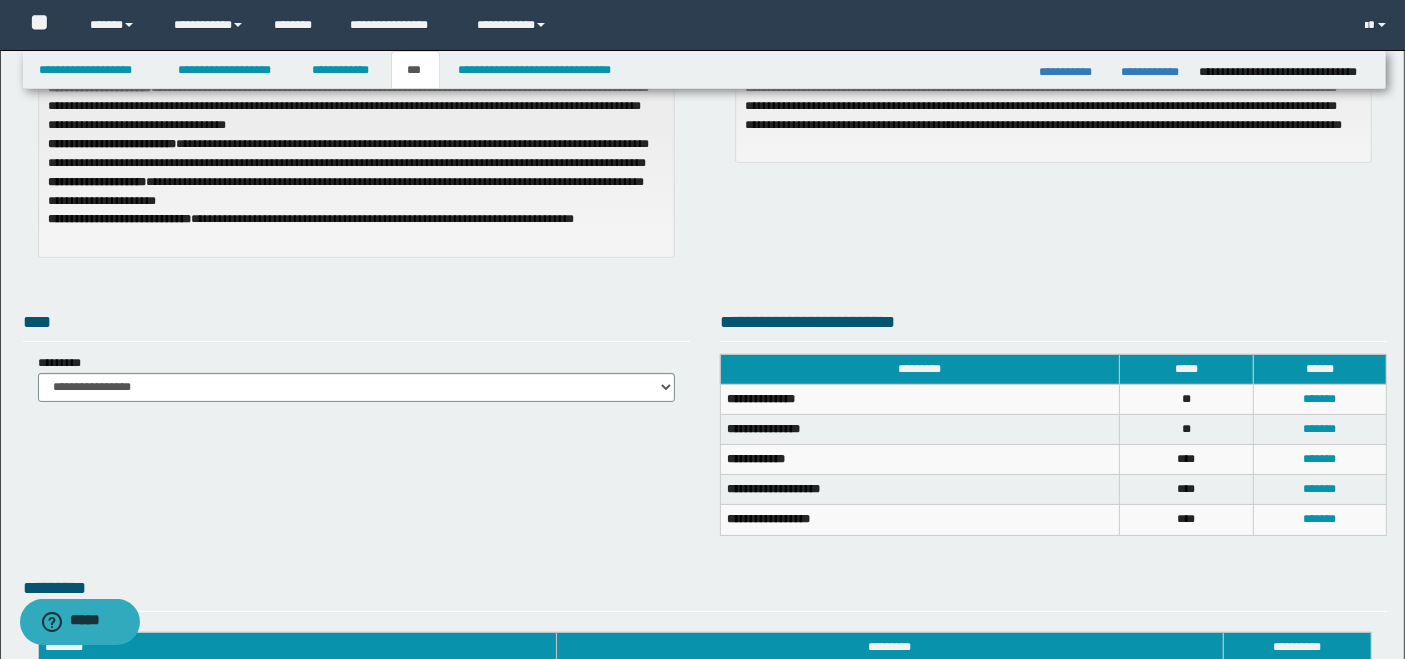 scroll, scrollTop: 622, scrollLeft: 0, axis: vertical 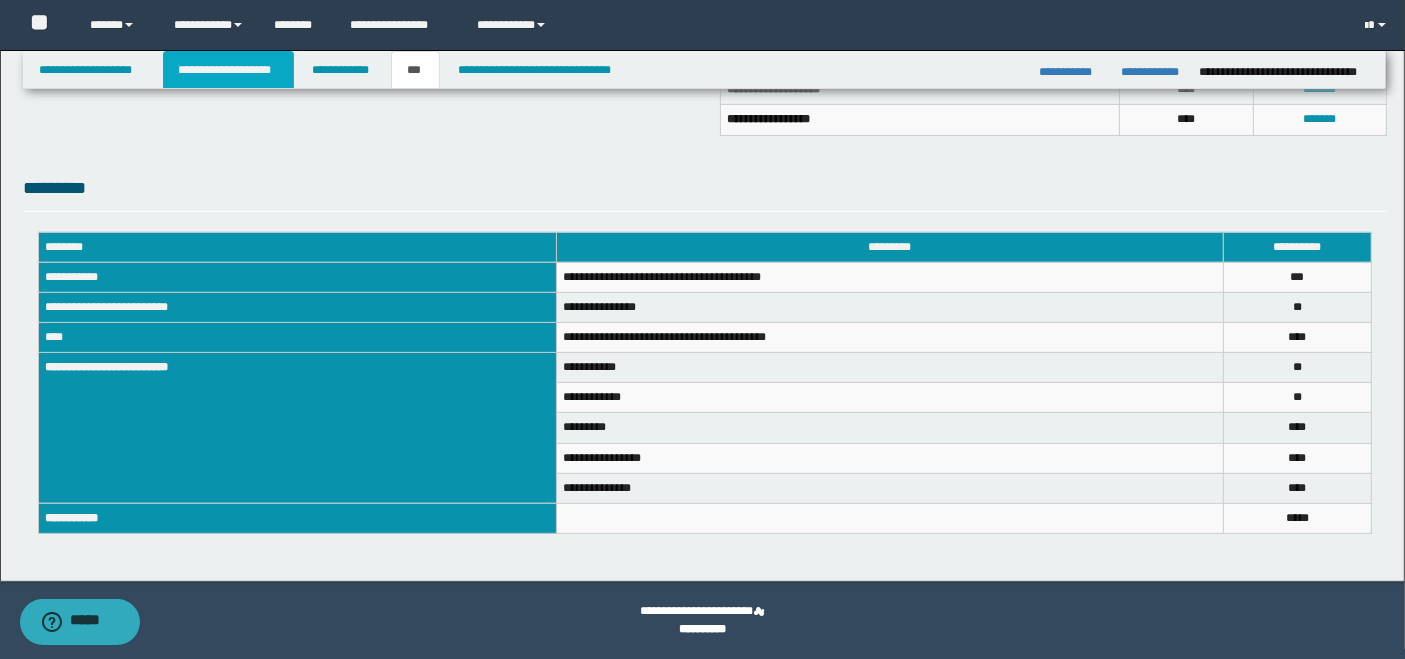 click on "**********" at bounding box center [228, 70] 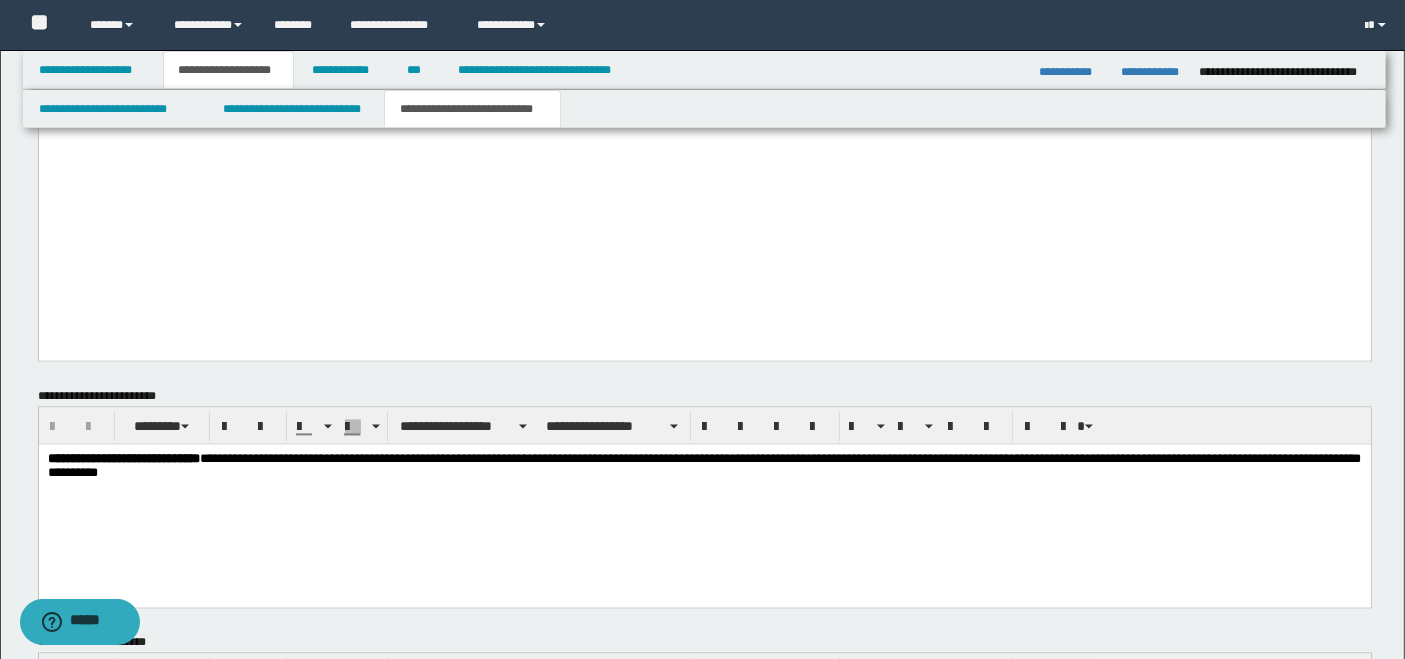 scroll, scrollTop: 4097, scrollLeft: 0, axis: vertical 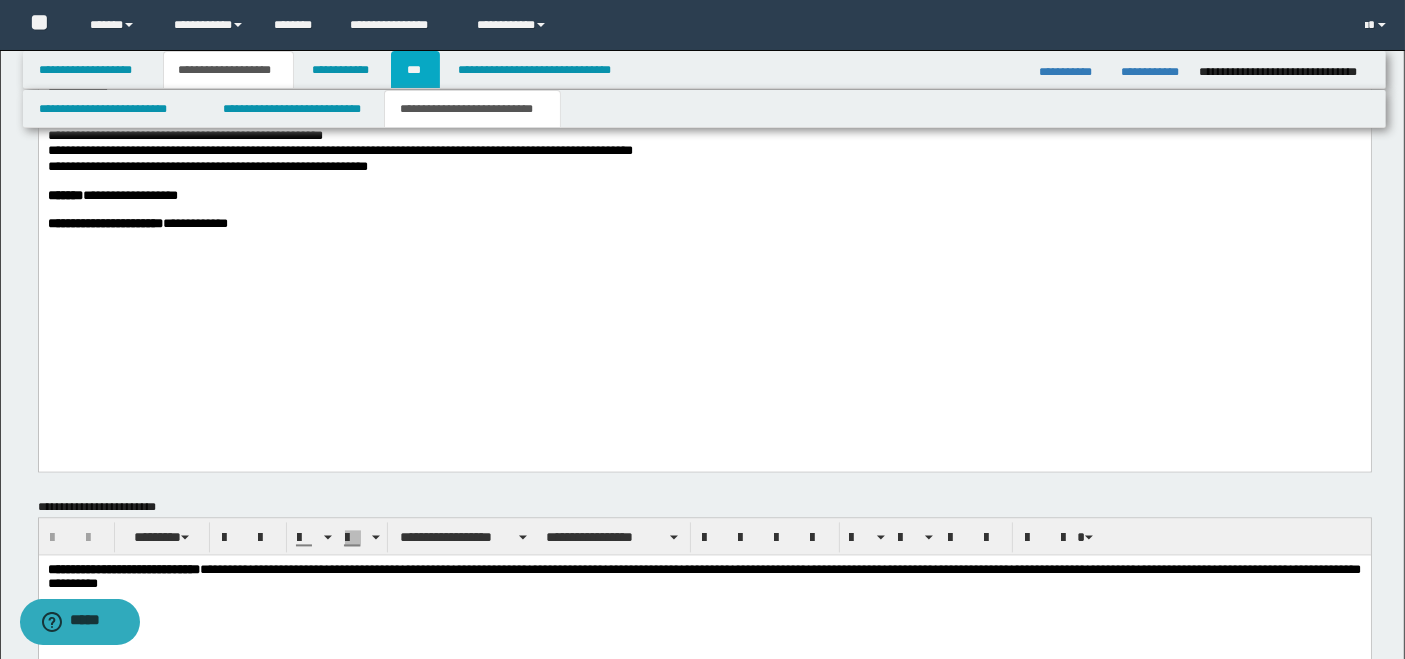 click on "***" at bounding box center (415, 70) 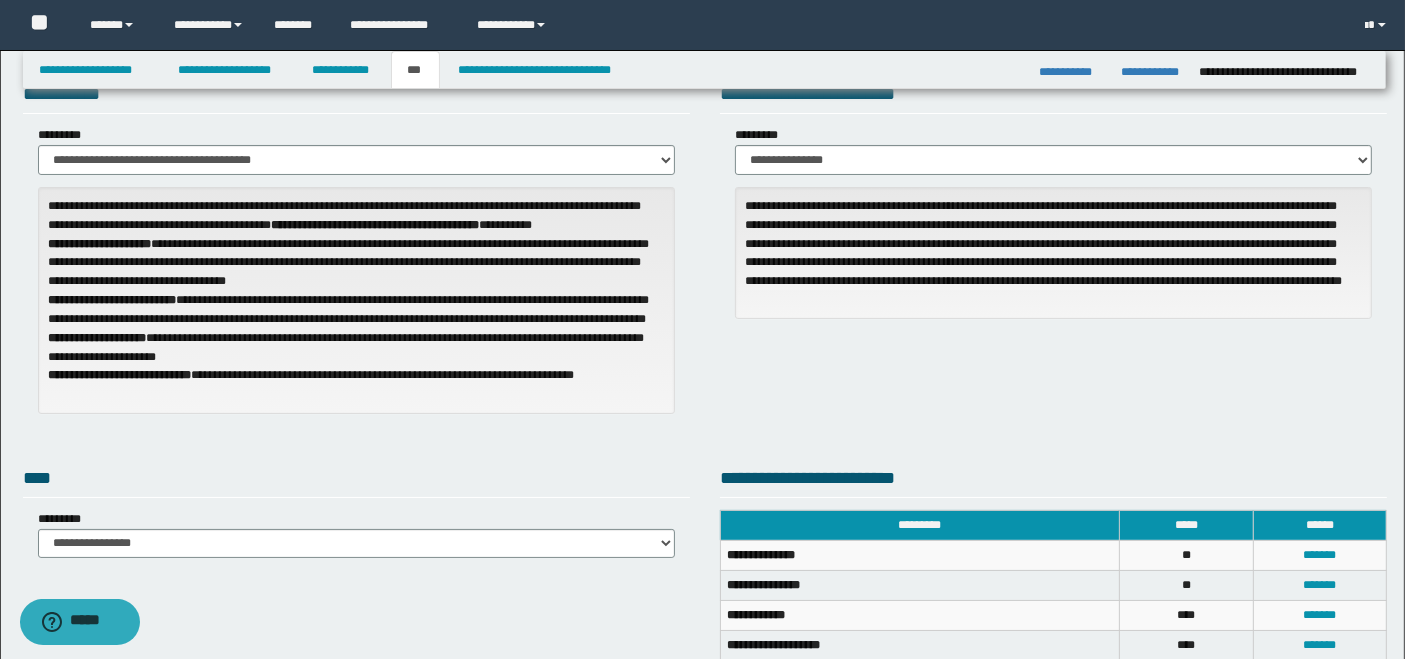 scroll, scrollTop: 0, scrollLeft: 0, axis: both 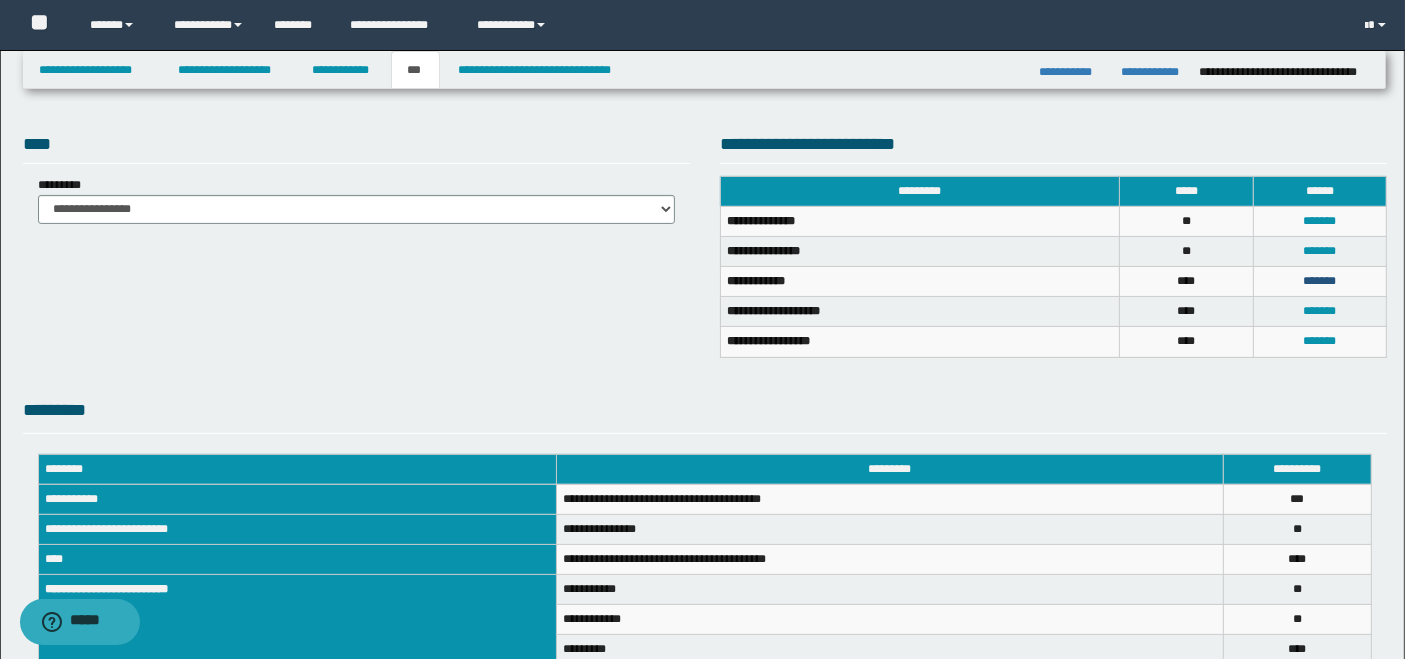 click on "*******" at bounding box center (1319, 281) 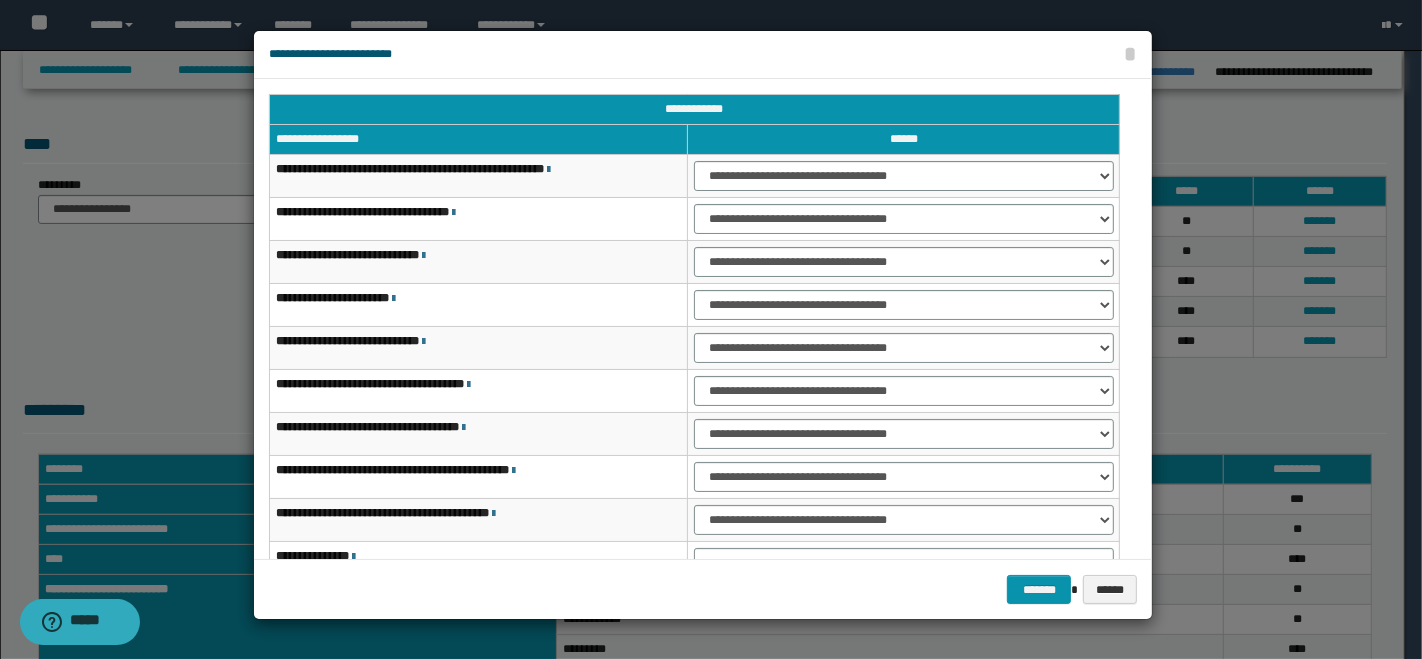 scroll, scrollTop: 111, scrollLeft: 0, axis: vertical 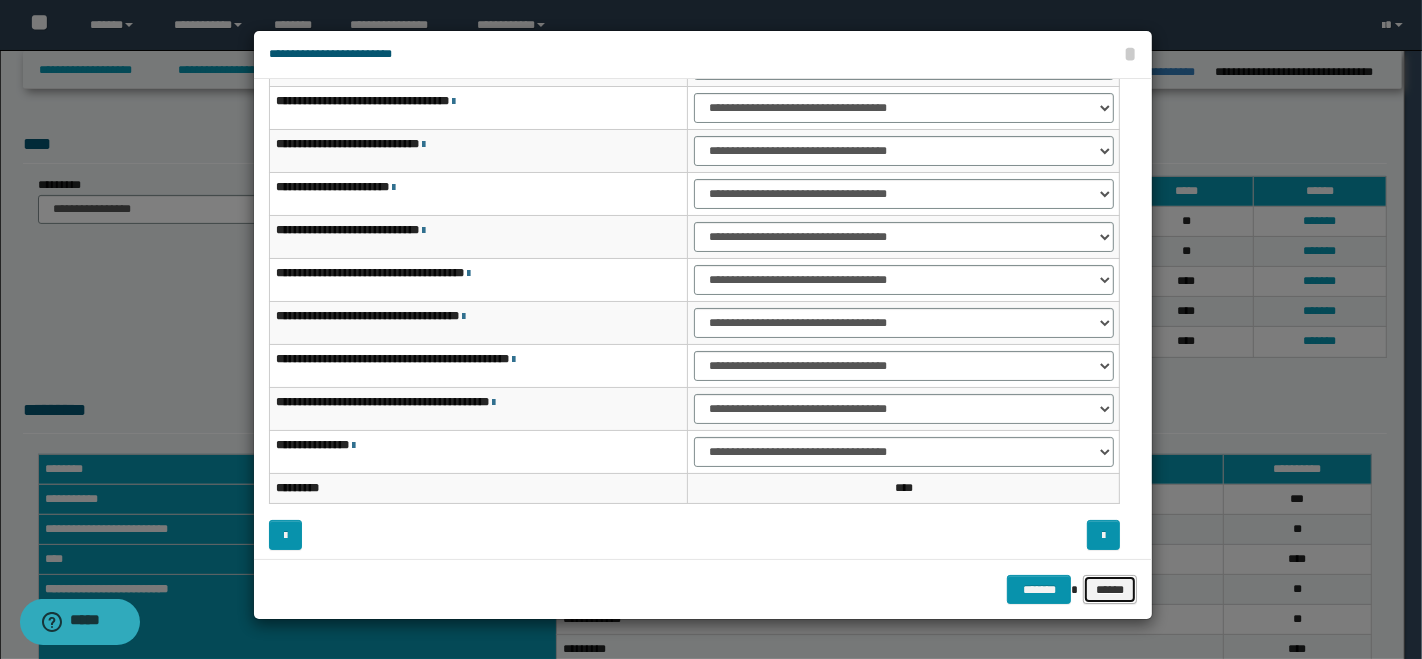 click on "******" at bounding box center [1110, 589] 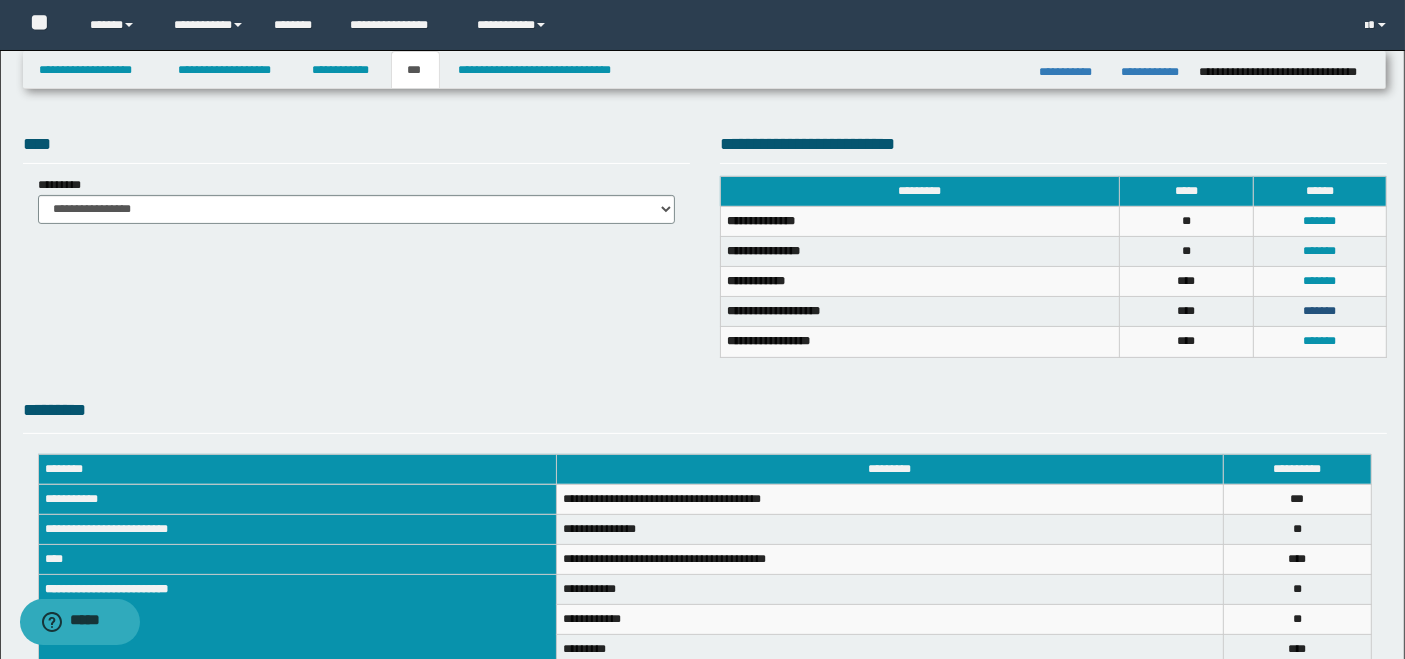 click on "*******" at bounding box center (1319, 311) 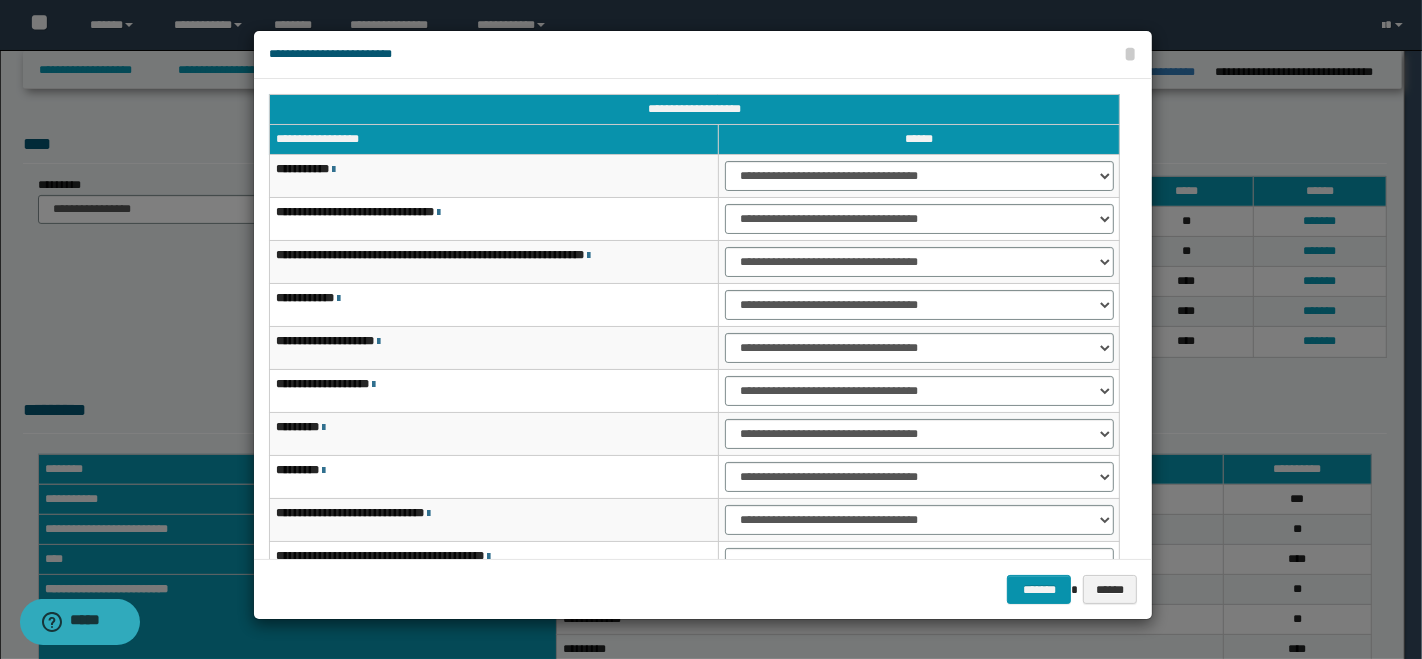 scroll, scrollTop: 111, scrollLeft: 0, axis: vertical 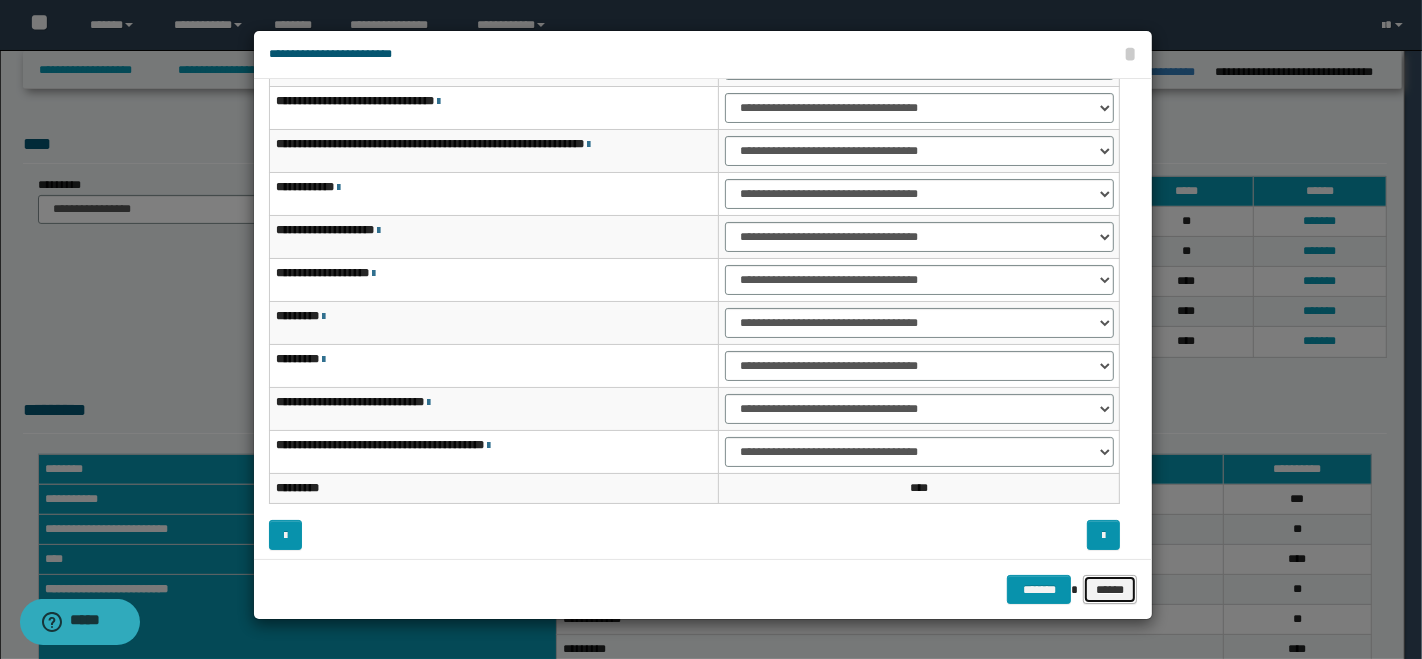 click on "******" at bounding box center [1110, 589] 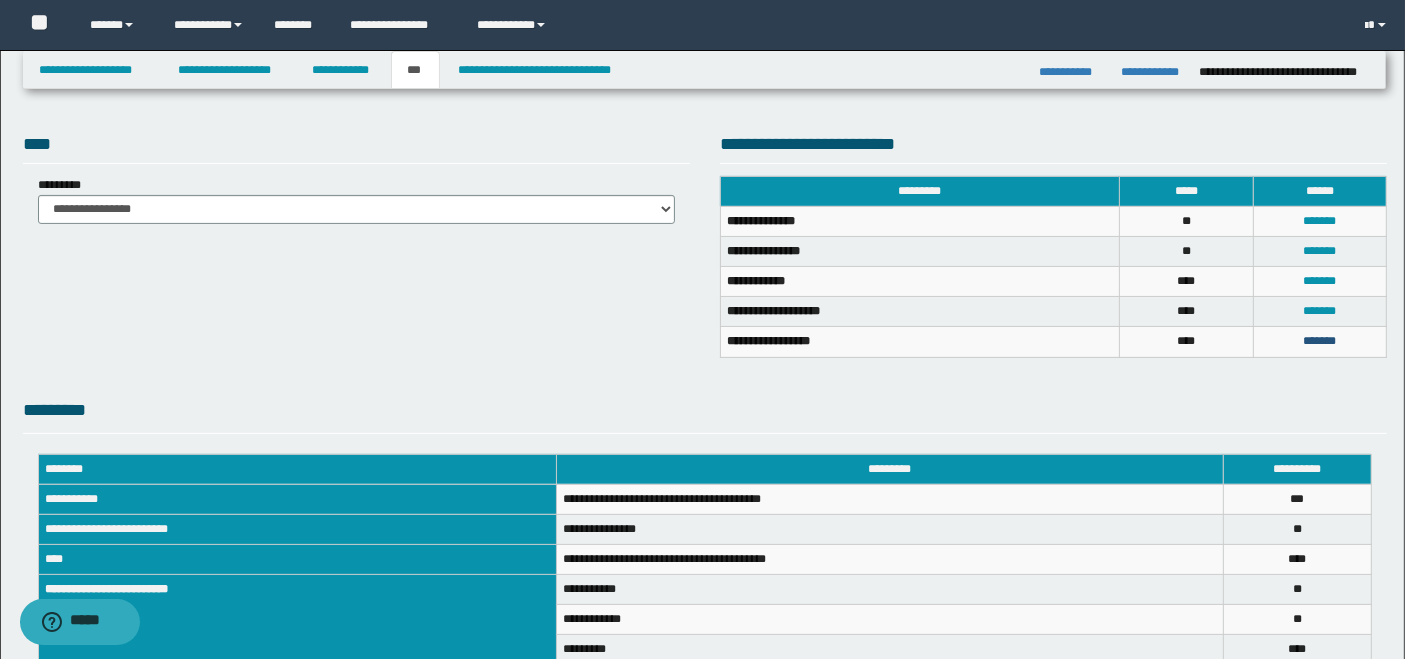 click on "*******" at bounding box center (1319, 341) 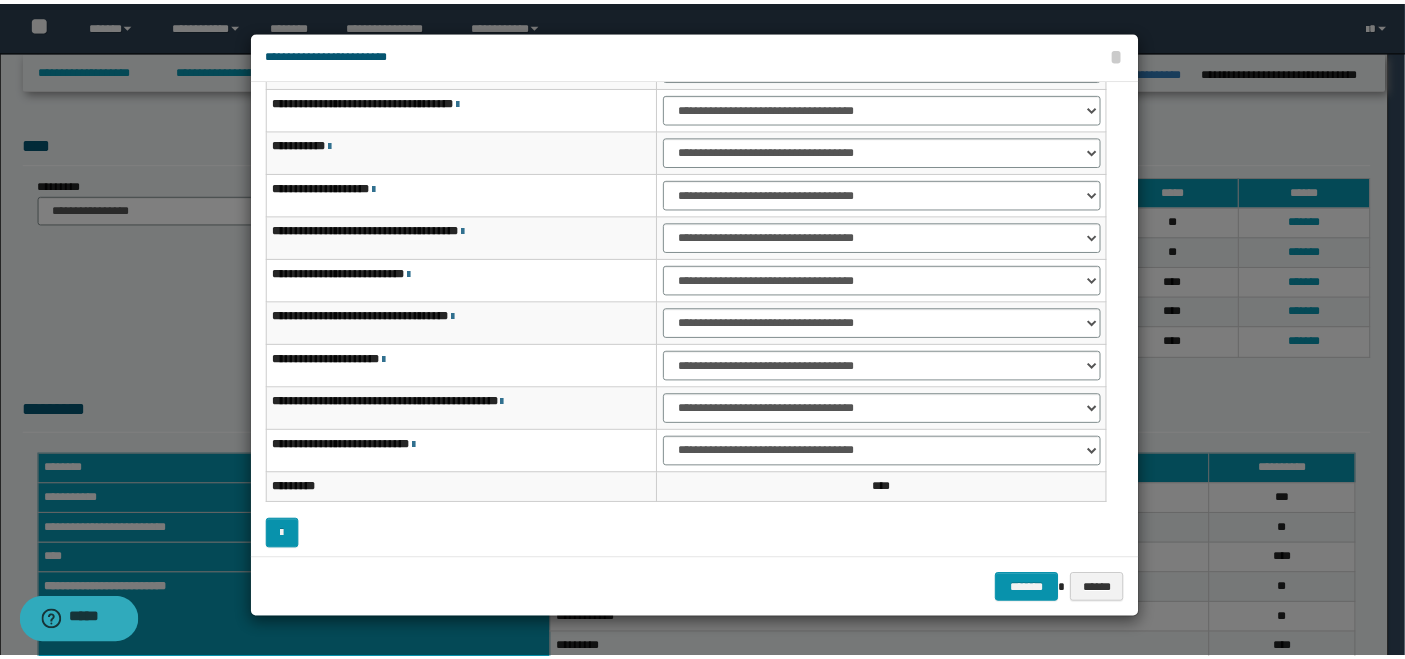 scroll, scrollTop: 117, scrollLeft: 0, axis: vertical 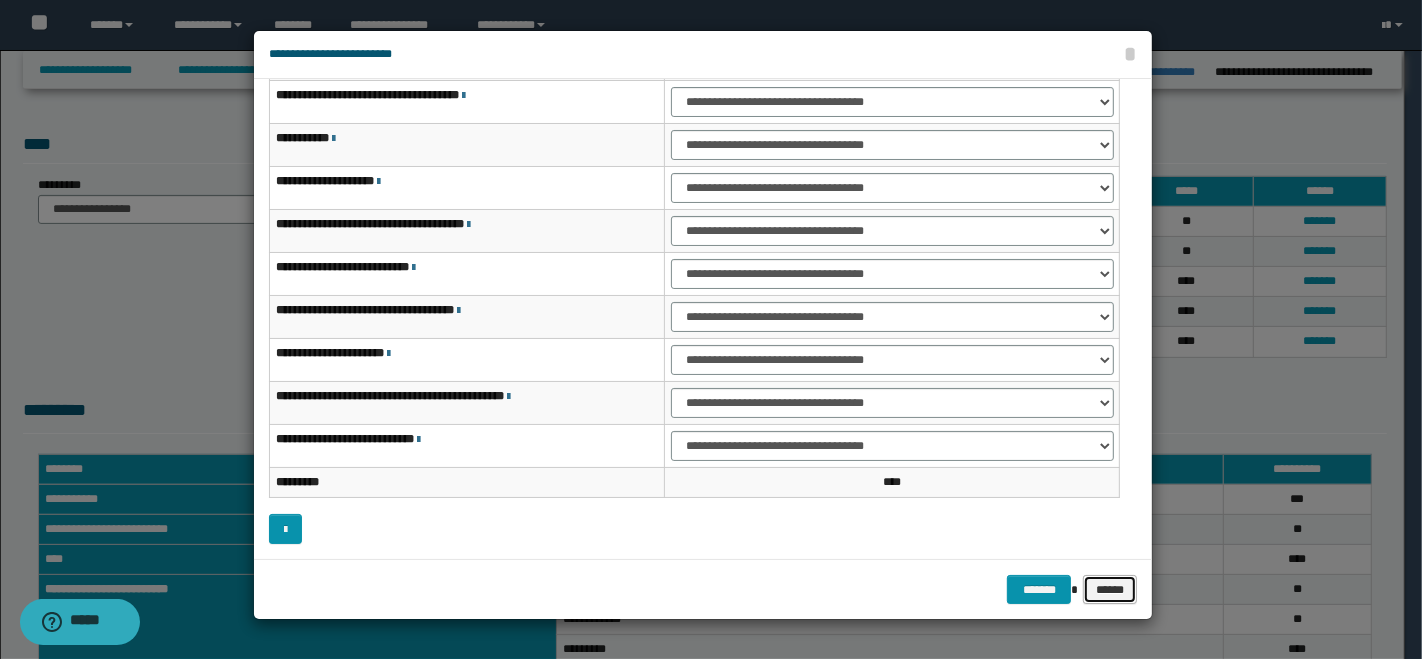 click on "******" at bounding box center (1110, 589) 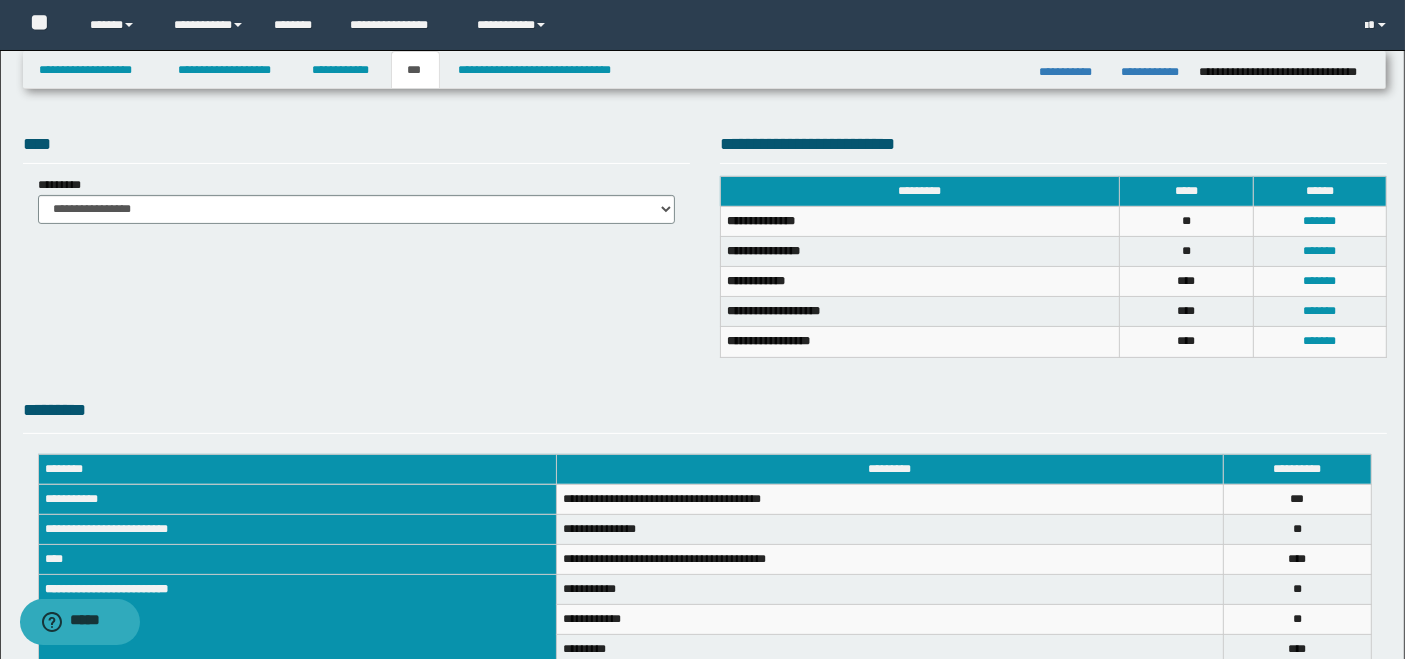 scroll, scrollTop: 622, scrollLeft: 0, axis: vertical 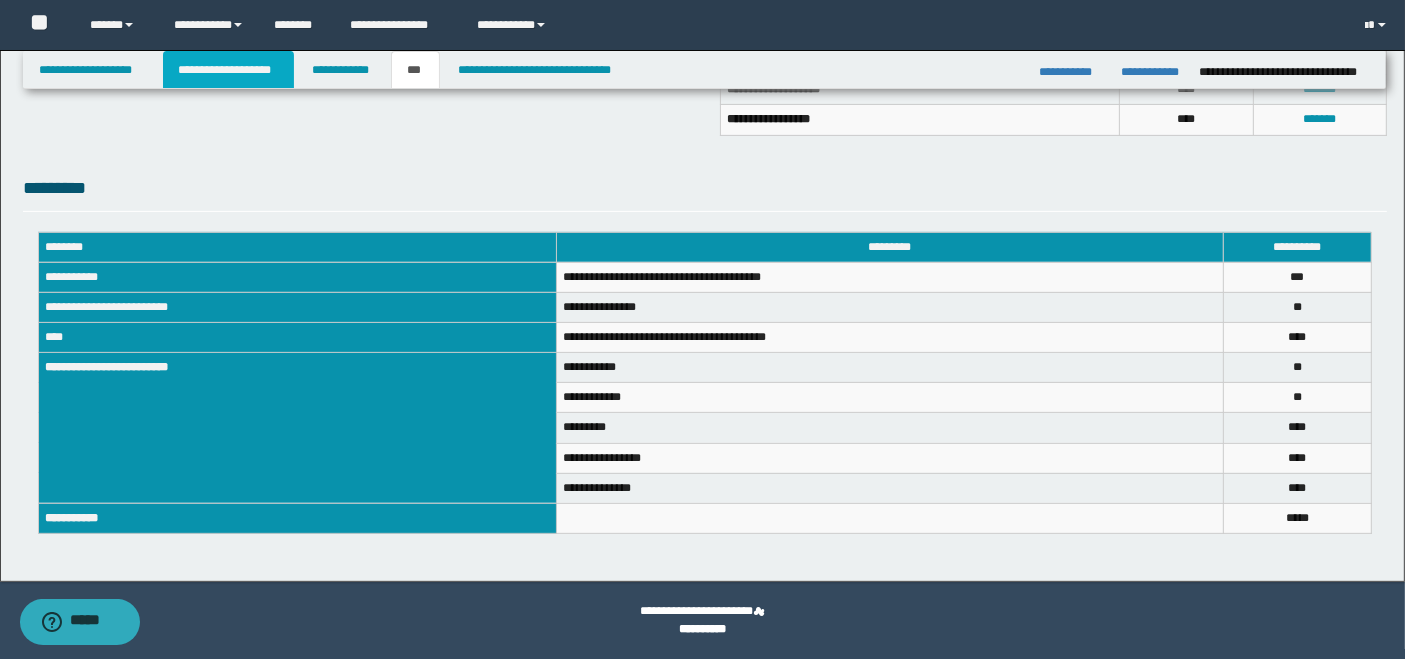 click on "**********" at bounding box center (228, 70) 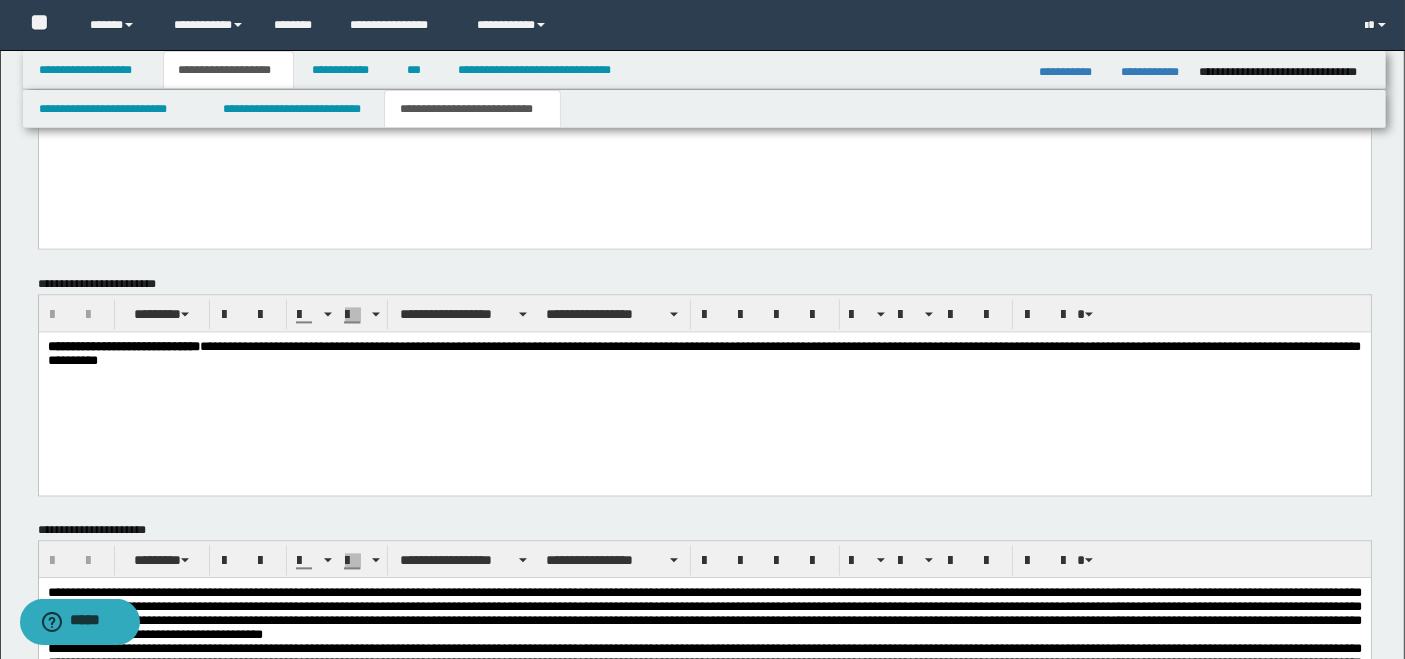scroll, scrollTop: 3875, scrollLeft: 0, axis: vertical 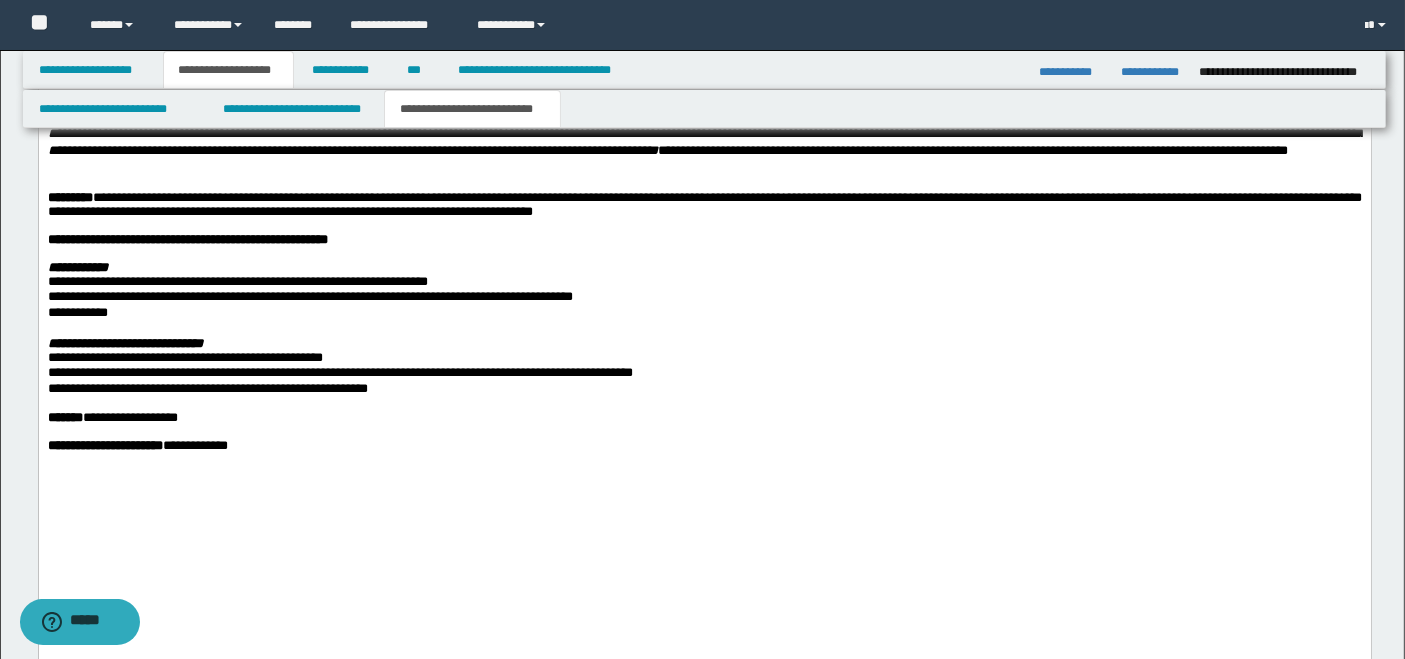 click on "**********" at bounding box center [704, 375] 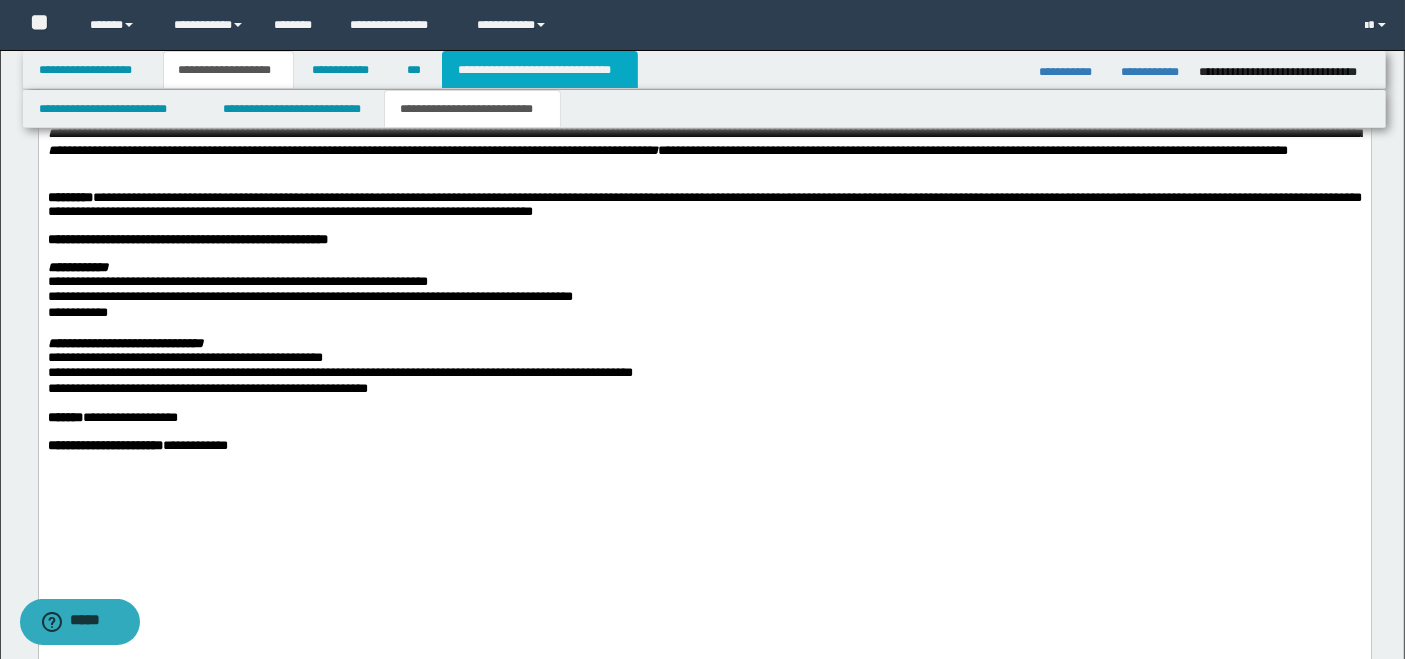 click on "**********" at bounding box center (540, 70) 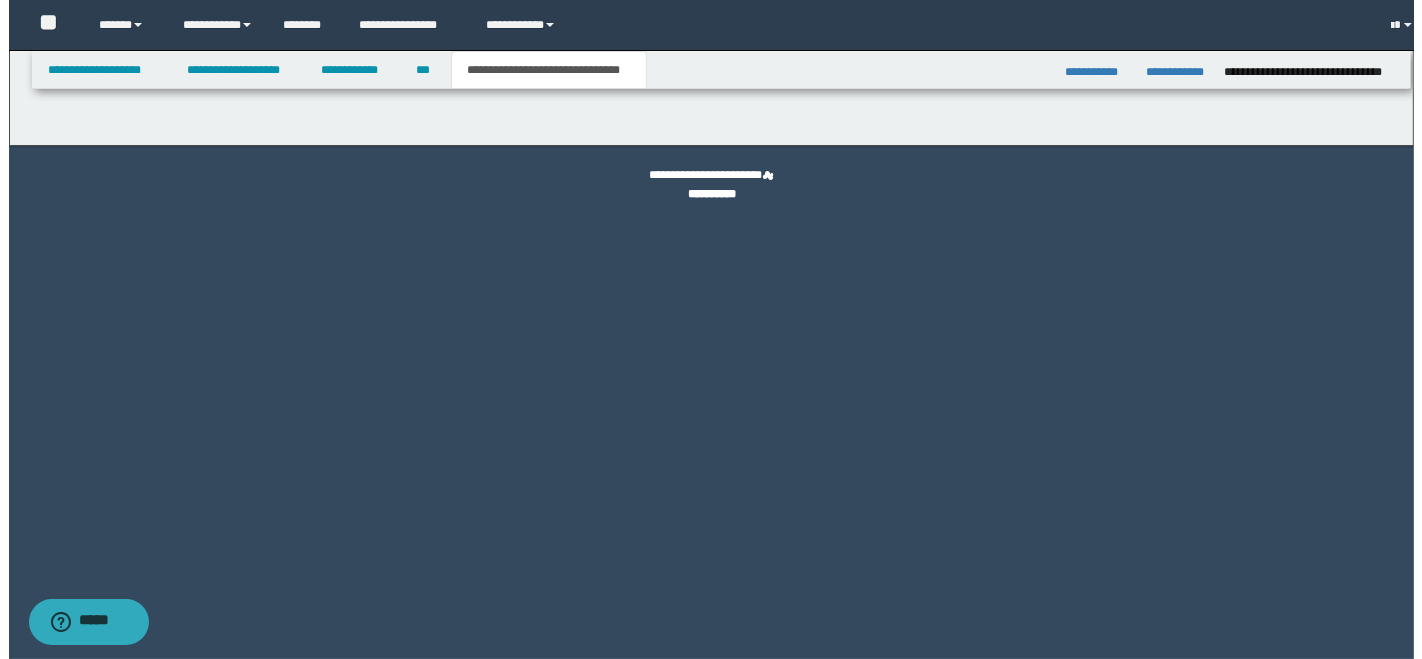scroll, scrollTop: 0, scrollLeft: 0, axis: both 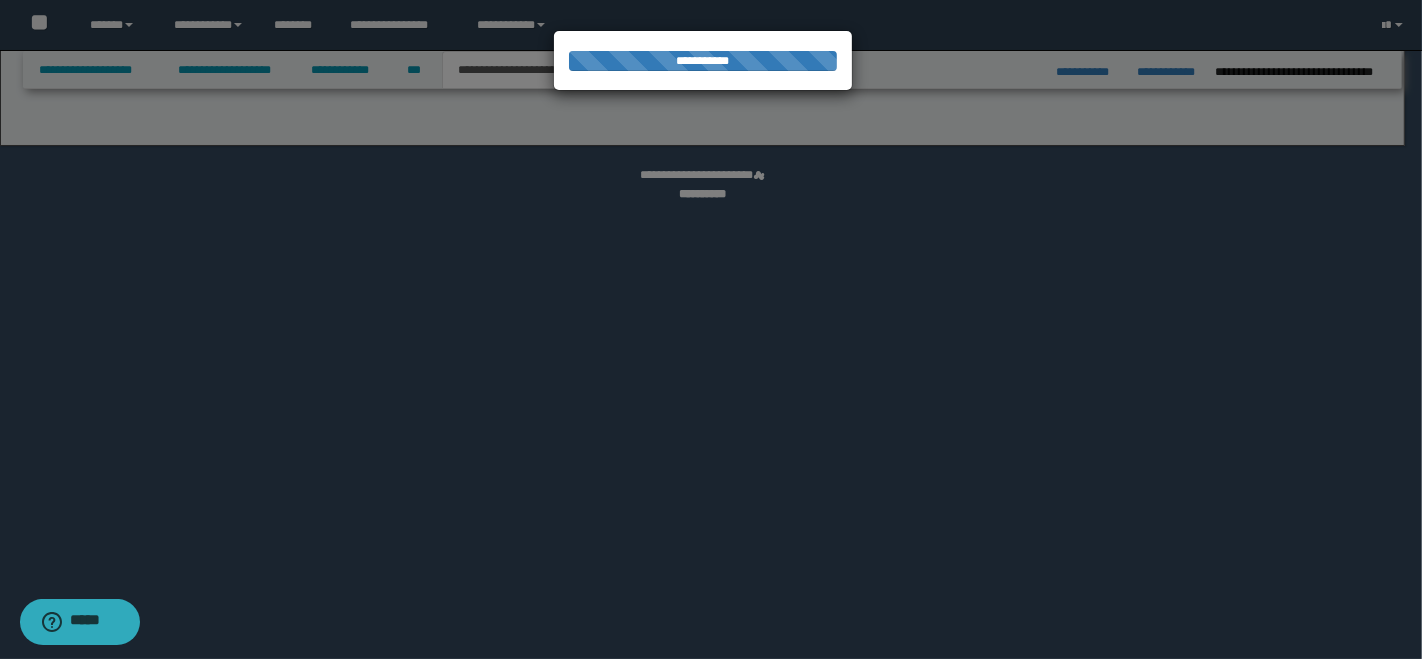 select on "*" 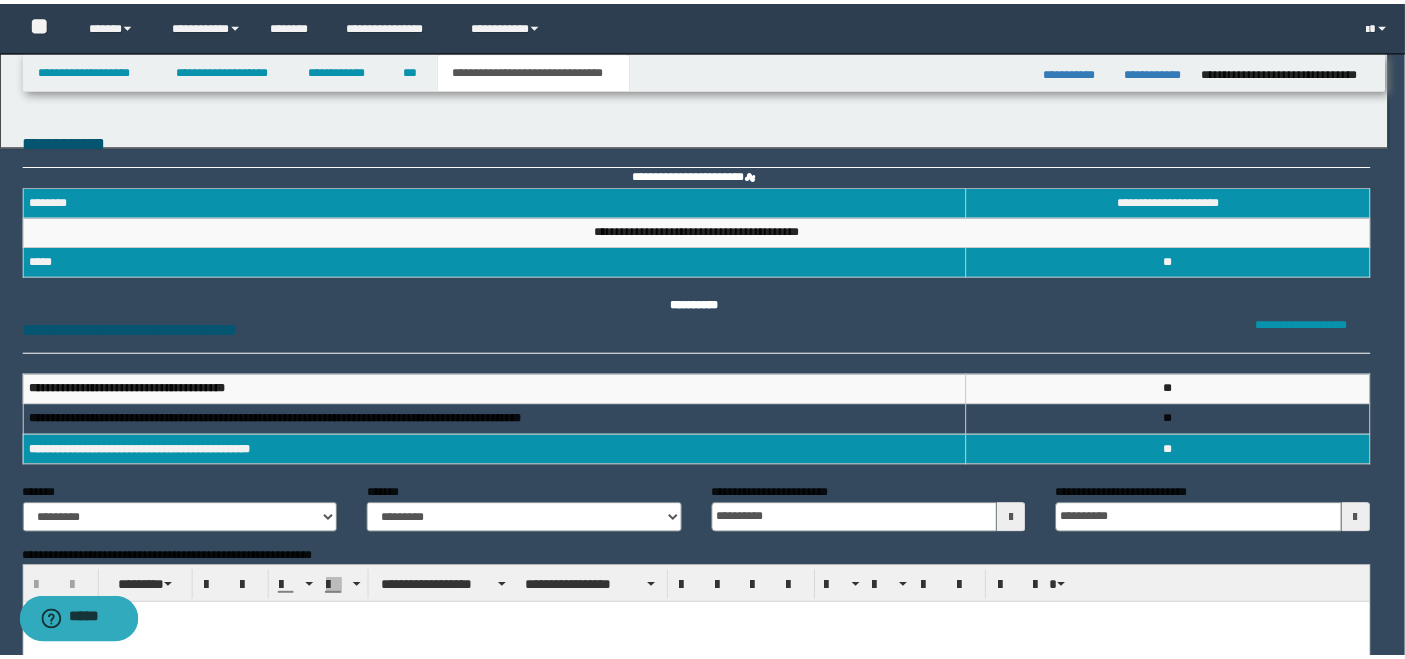 scroll, scrollTop: 0, scrollLeft: 0, axis: both 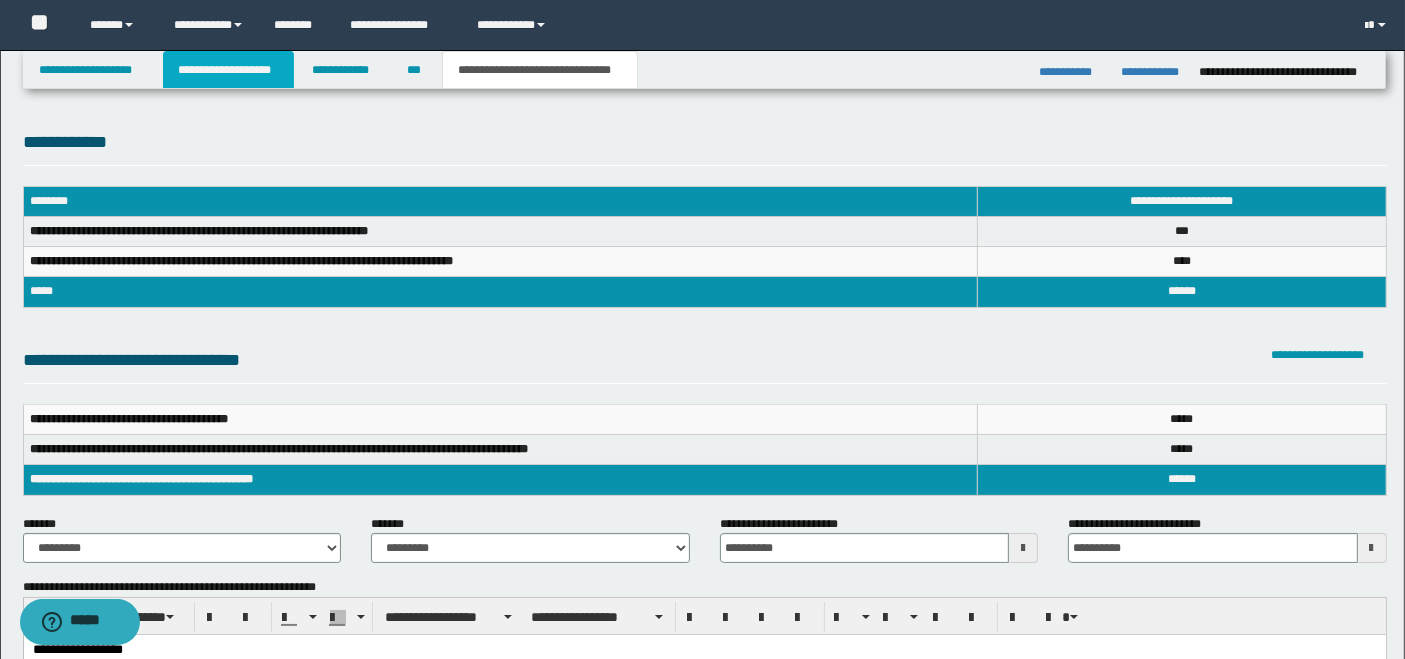 click on "**********" at bounding box center (228, 70) 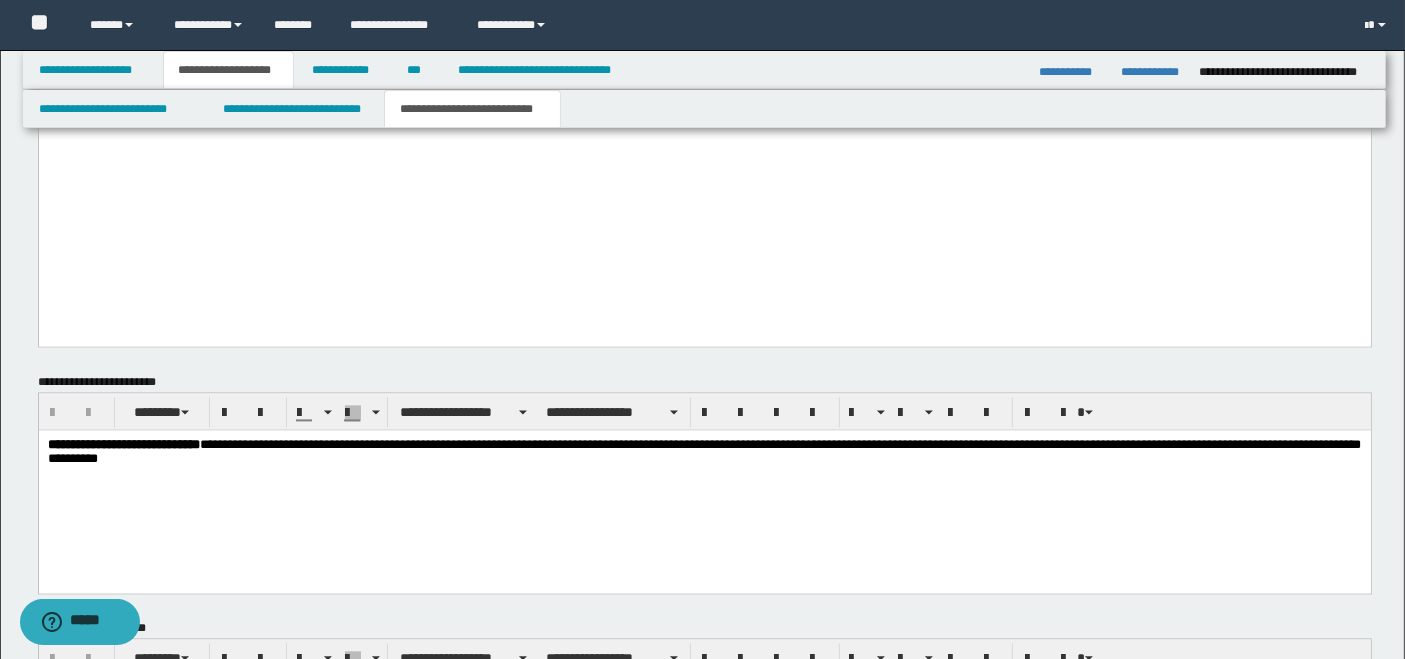 scroll, scrollTop: 4000, scrollLeft: 0, axis: vertical 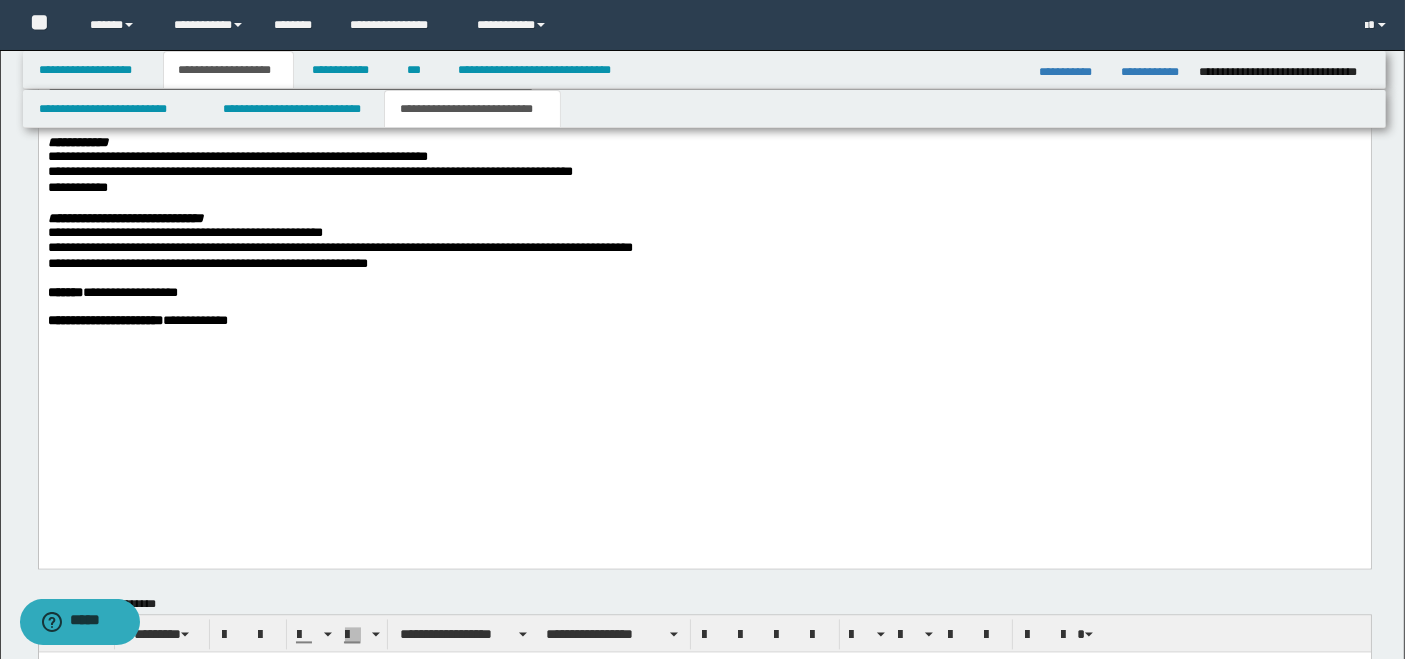 click on "**********" at bounding box center (704, 266) 